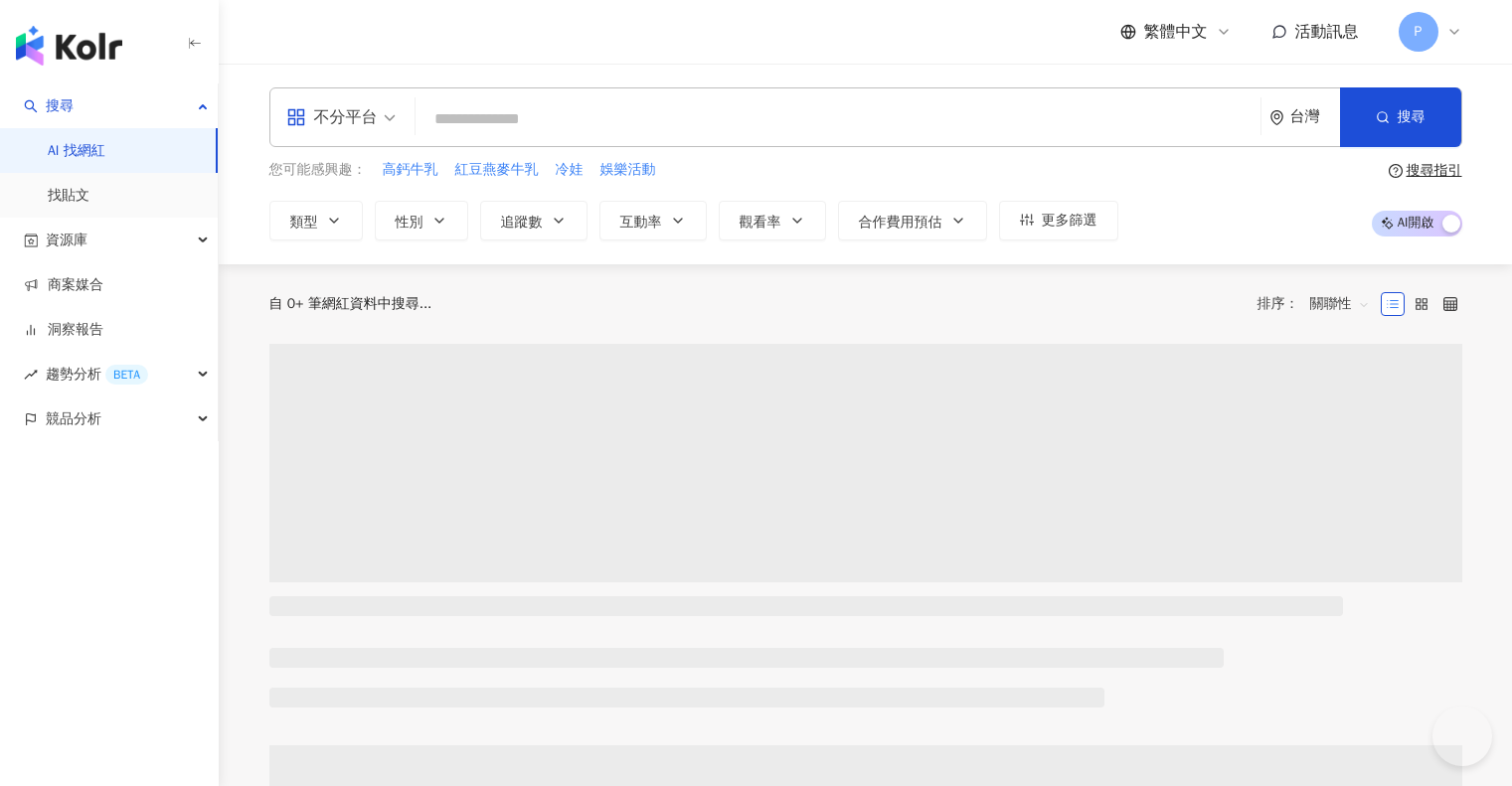 scroll, scrollTop: 0, scrollLeft: 0, axis: both 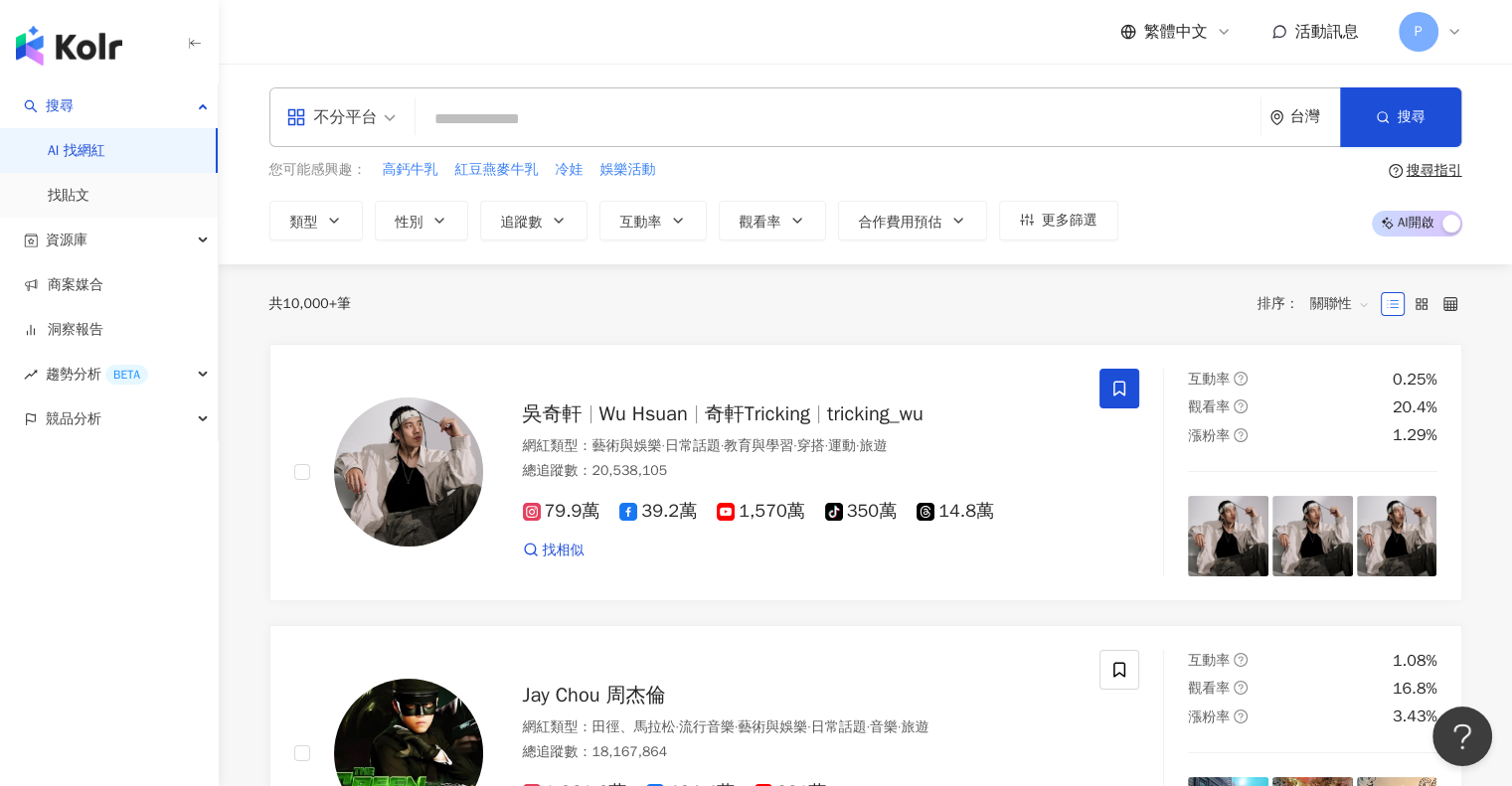 click at bounding box center [838, 119] 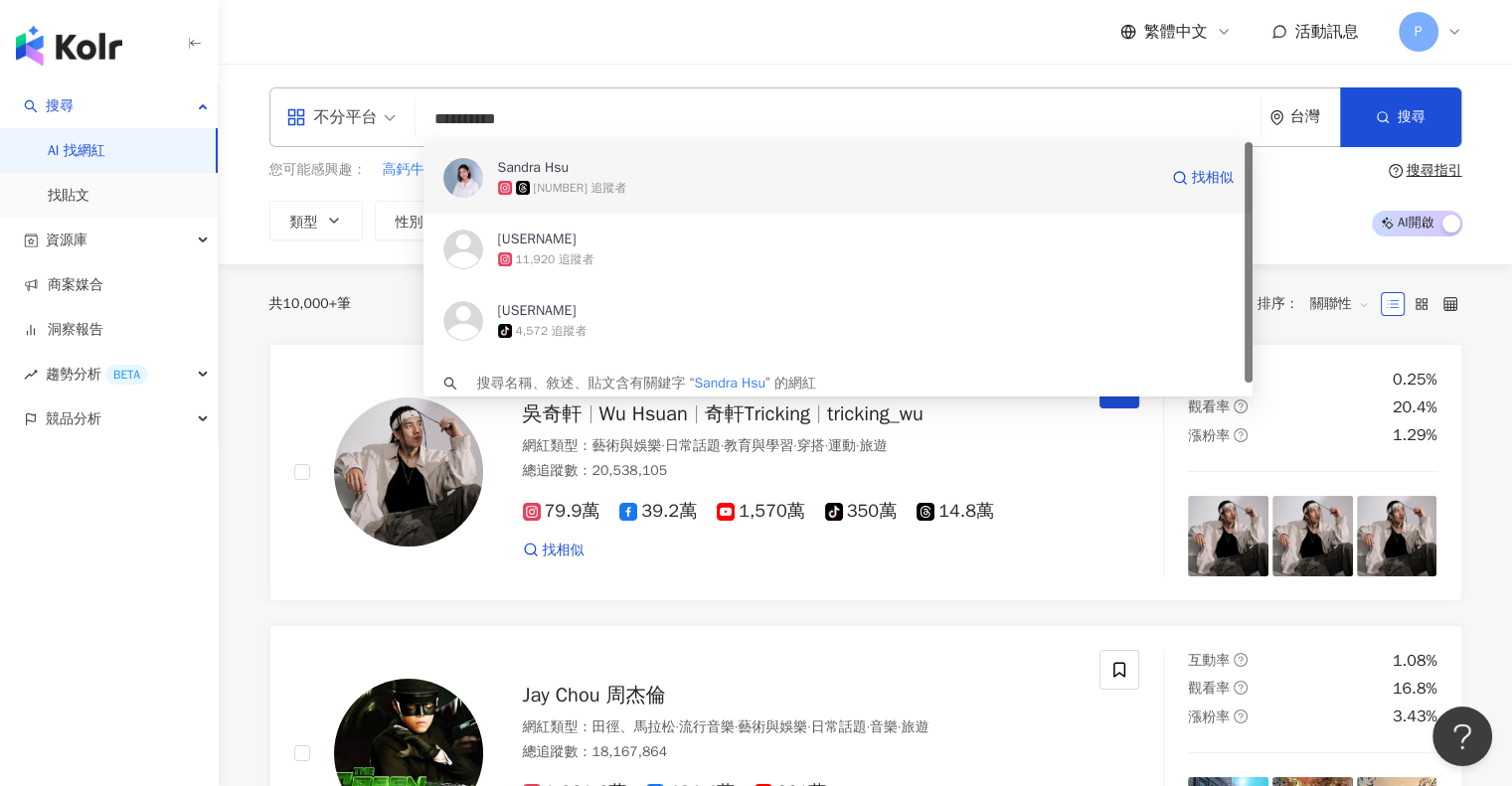 click on "Sandra Hsu" at bounding box center (827, 168) 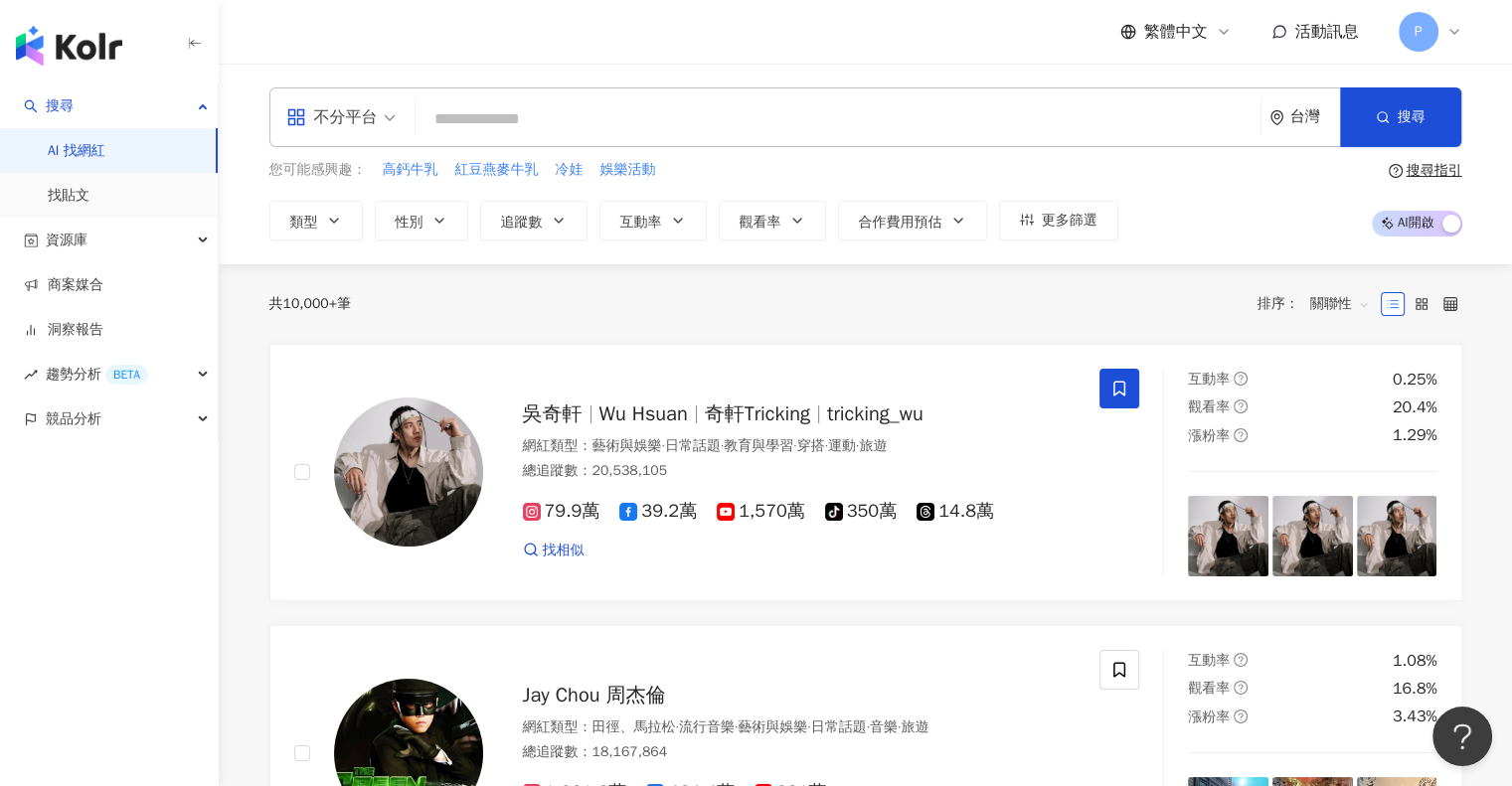 paste on "**" 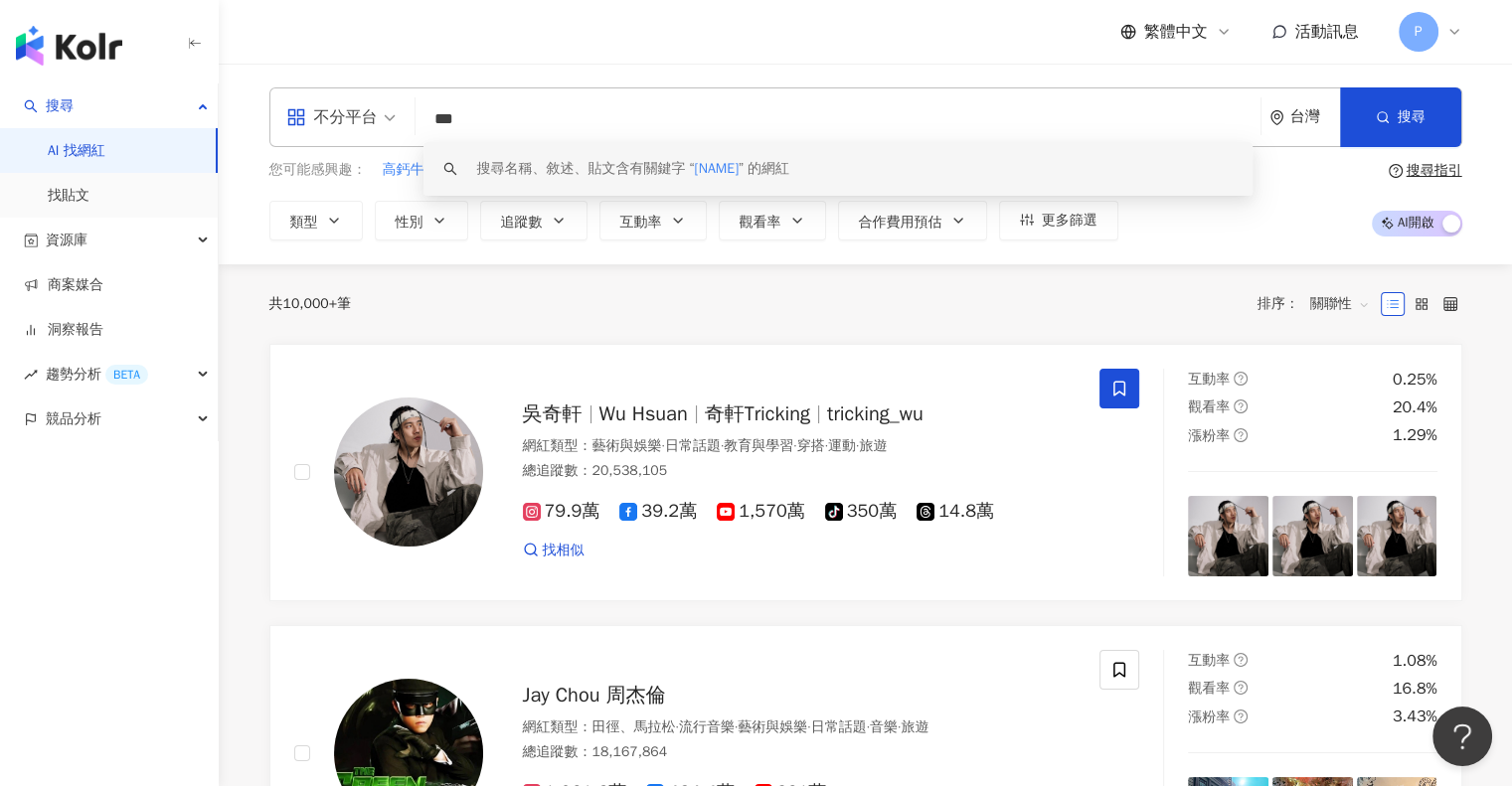 type on "***" 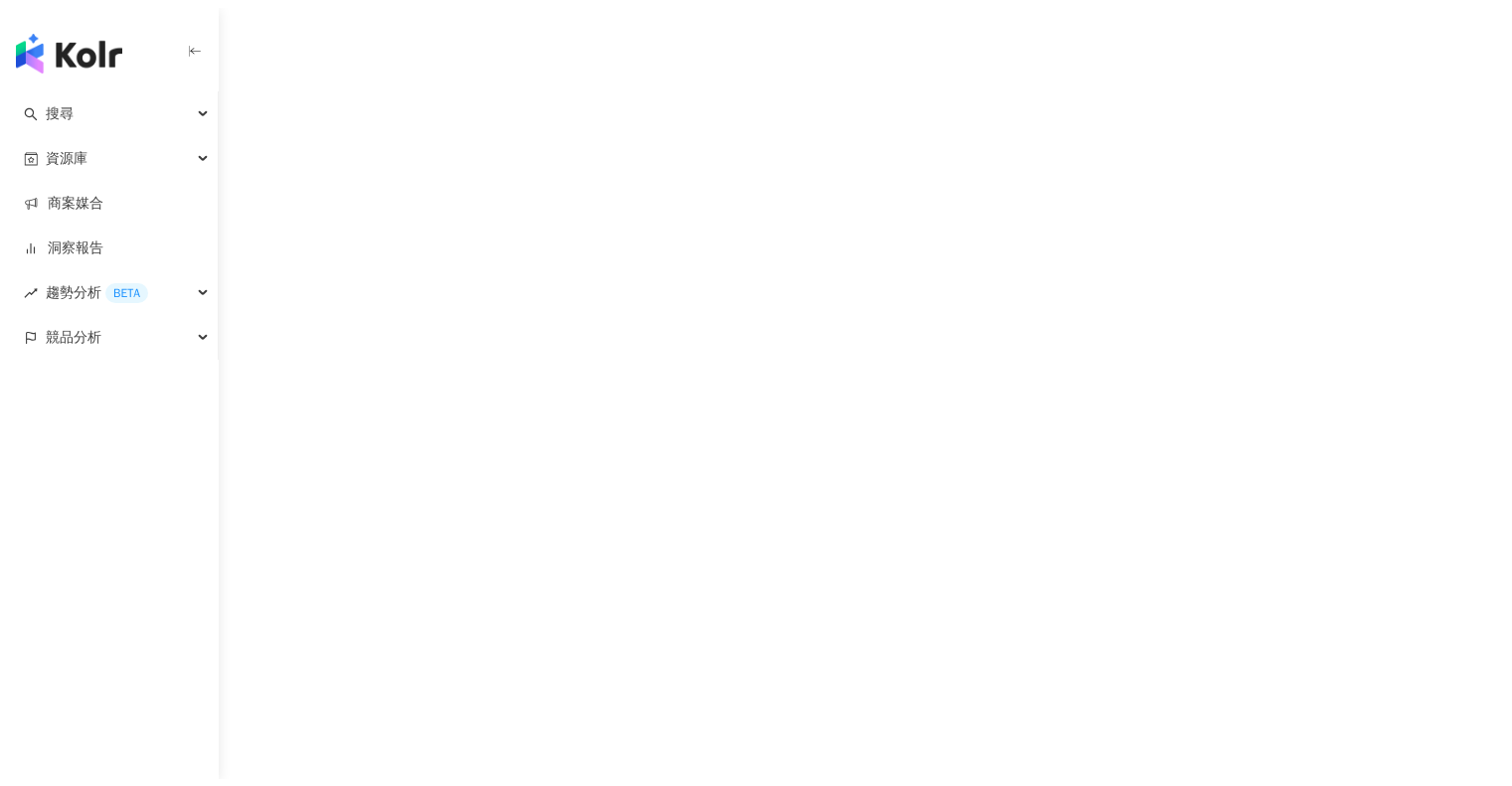 scroll, scrollTop: 0, scrollLeft: 0, axis: both 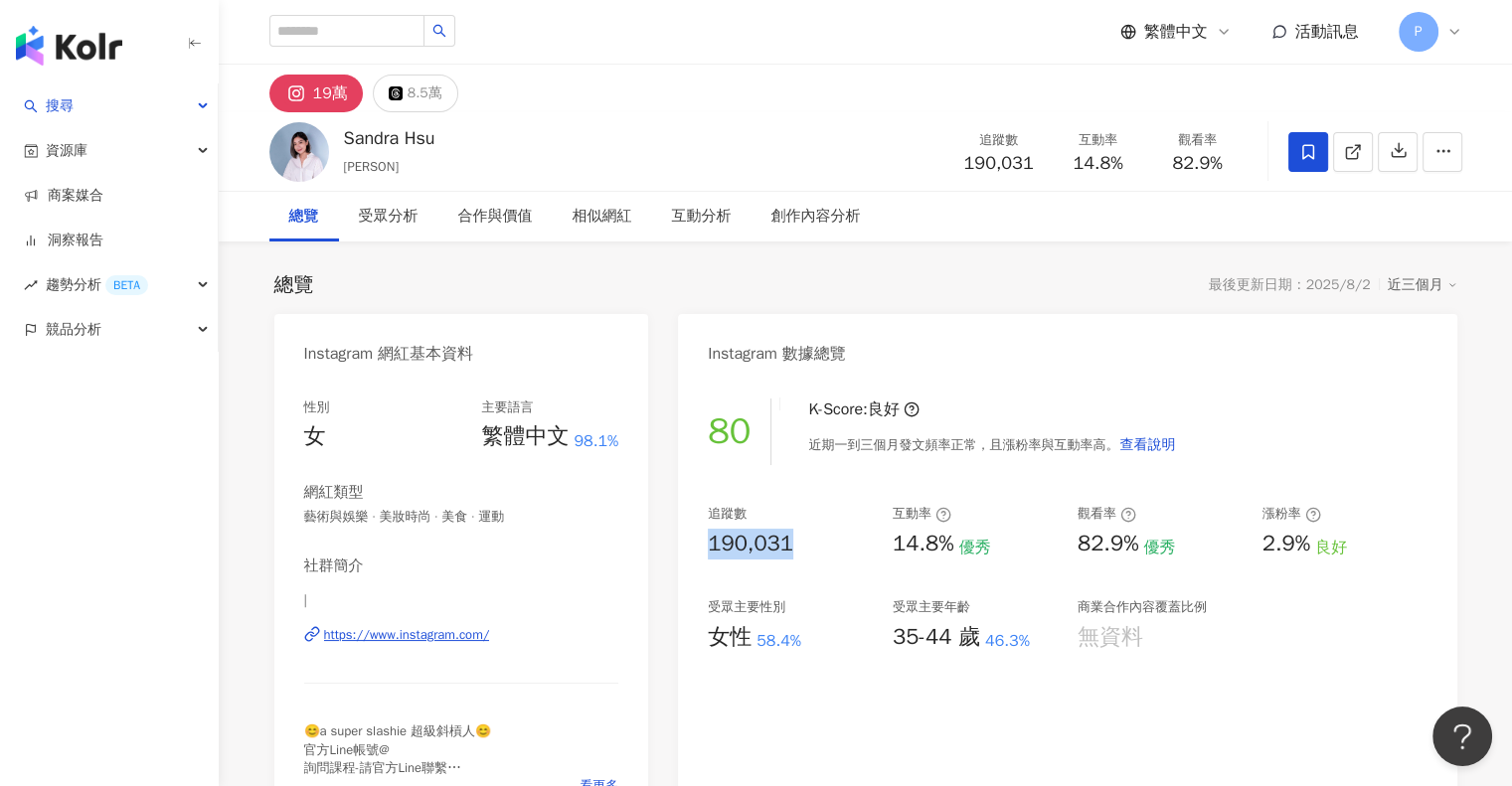 drag, startPoint x: 697, startPoint y: 550, endPoint x: 808, endPoint y: 544, distance: 111.16204 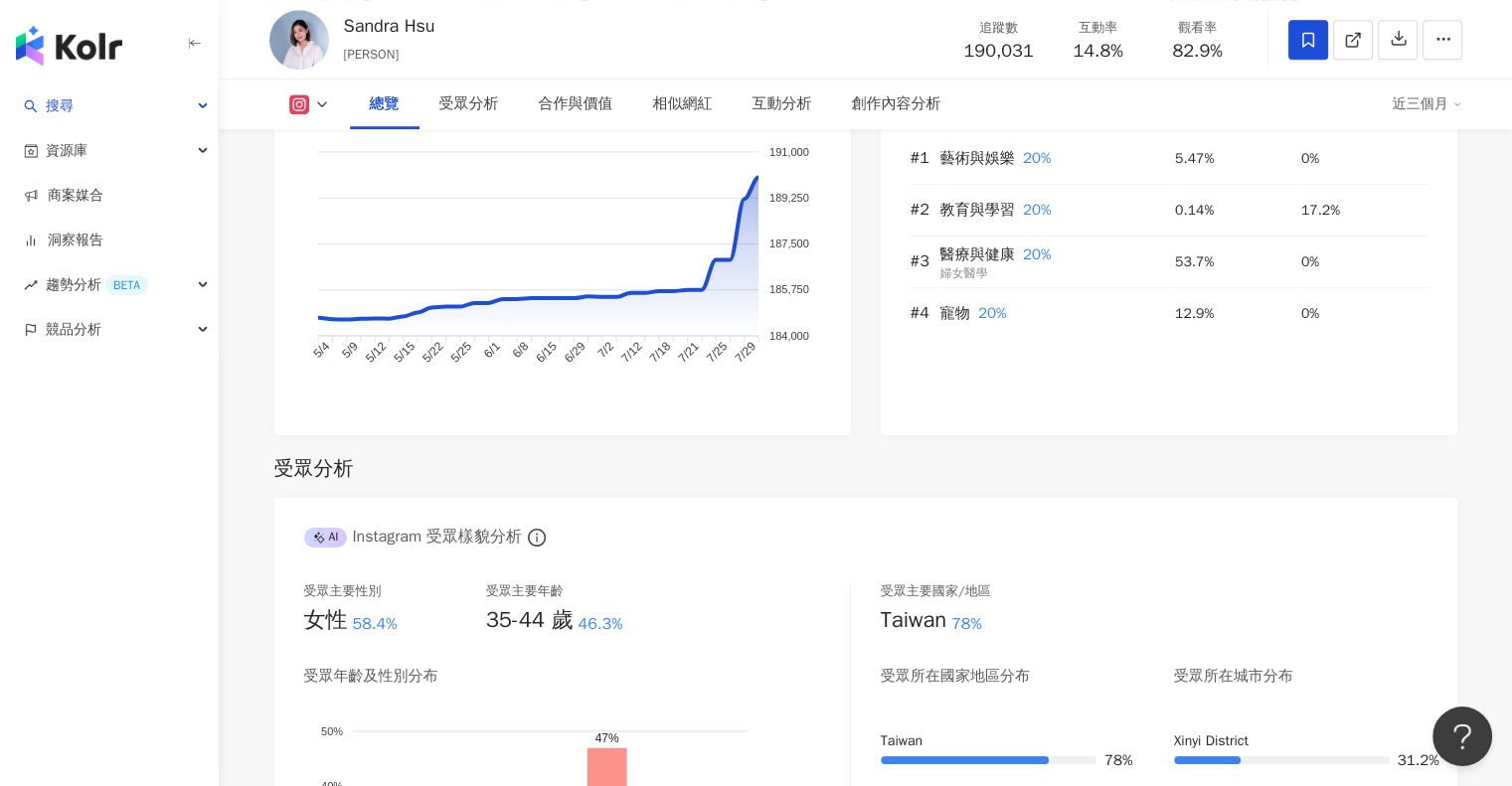 scroll, scrollTop: 1789, scrollLeft: 0, axis: vertical 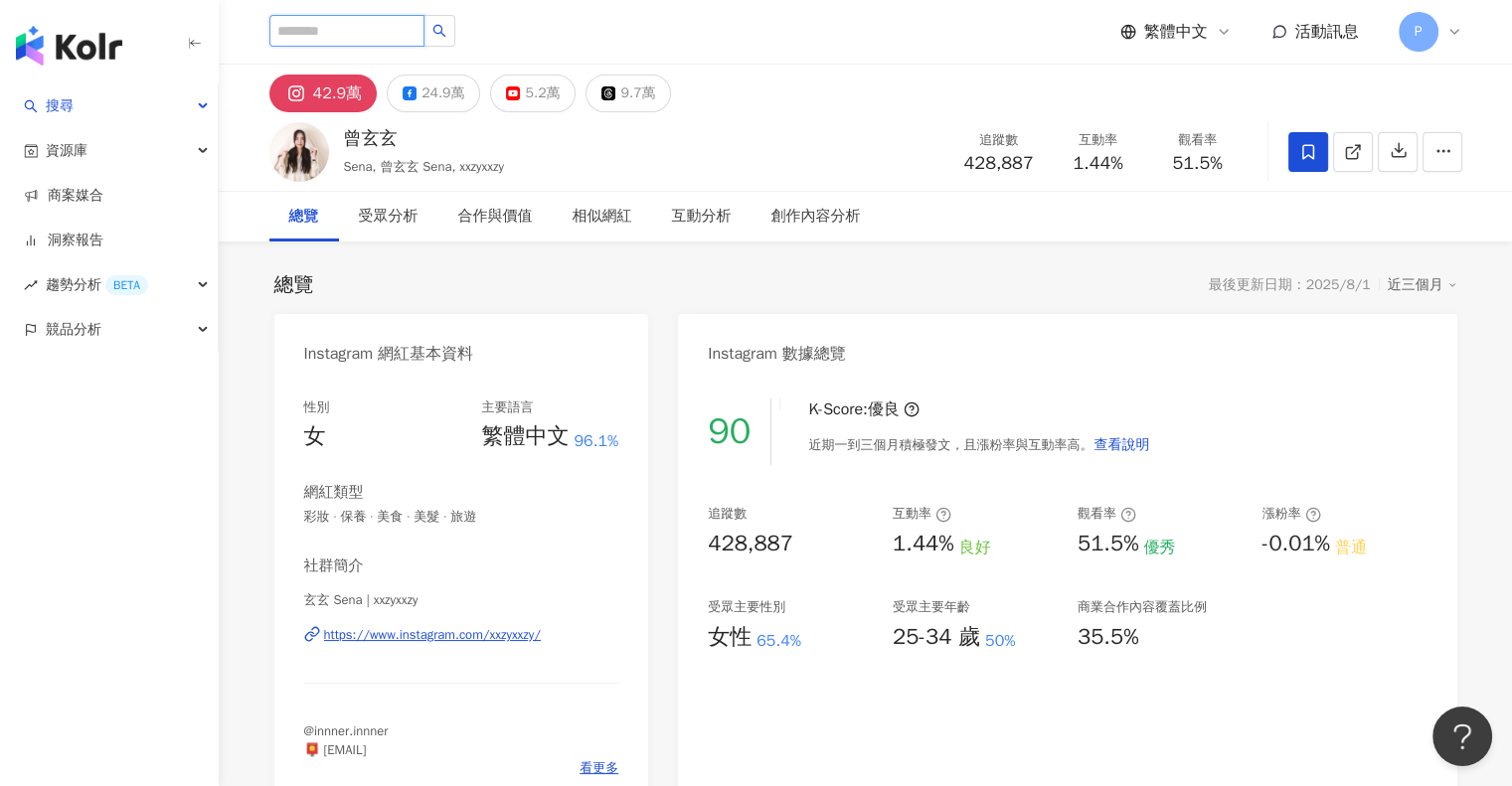 click at bounding box center [347, 31] 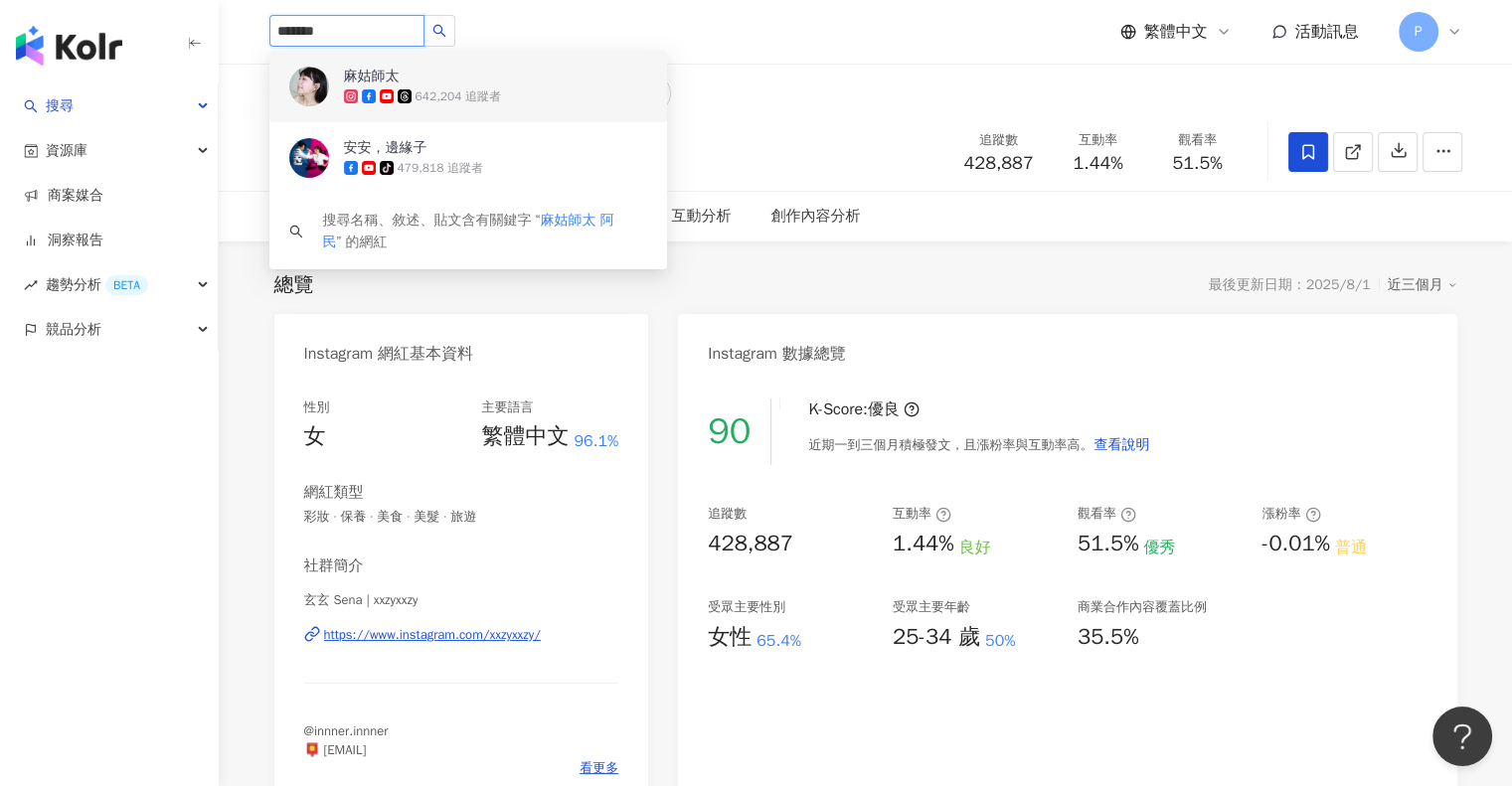 type on "*******" 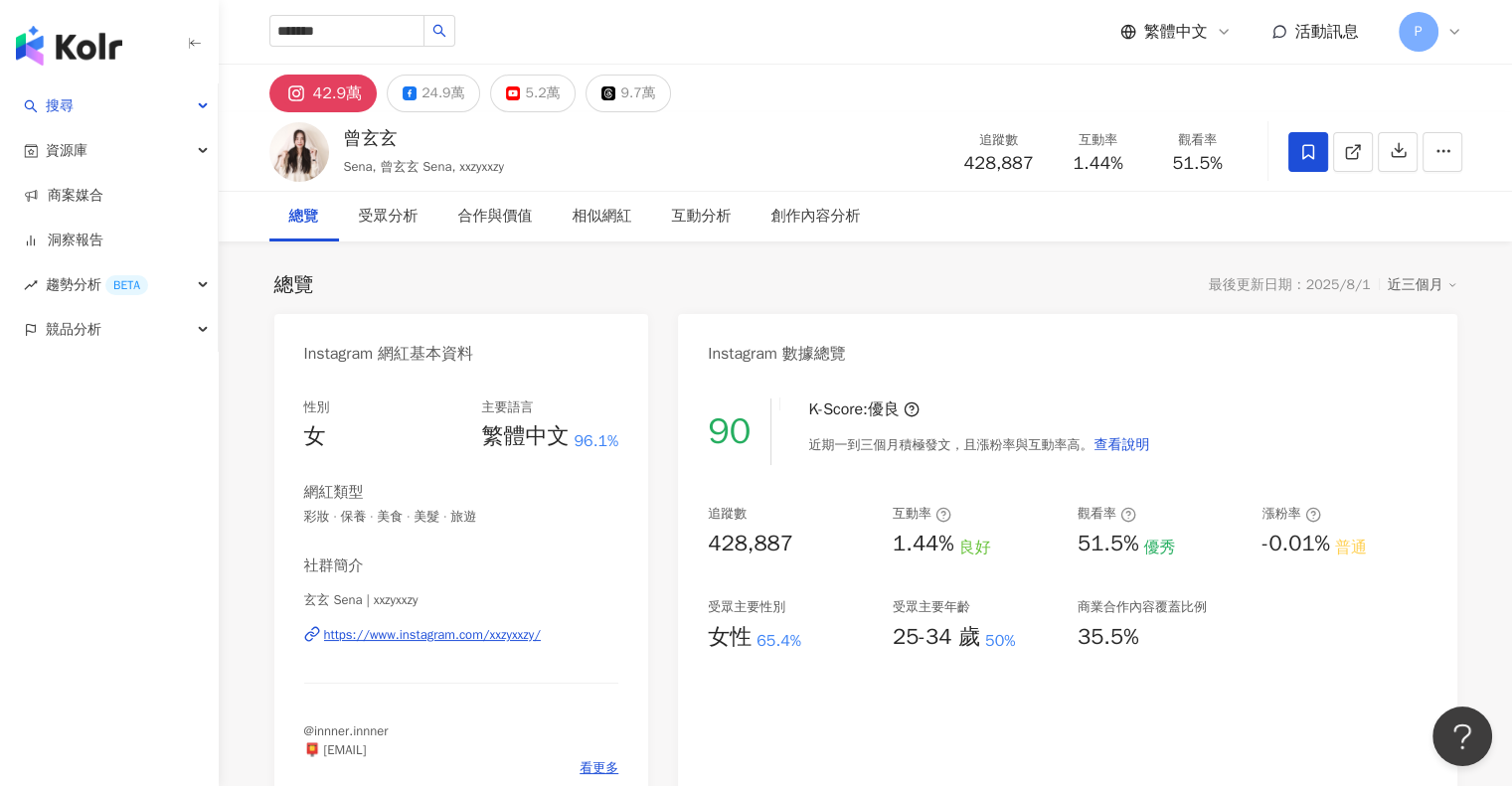 click on "總覽 最後更新日期：2025/8/1 近三個月 Instagram 網紅基本資料 性別   女 主要語言   繁體中文 96.1% 網紅類型 彩妝 · 保養 · 美食 · 美髮 · 旅遊 社群簡介 玄玄 Sena | xxzyxxzy https://www.instagram.com/xxzyxxzy/ @innner.innner
📮 xxzyxxzytw@gmail.com 看更多 Instagram 數據總覽 90 K-Score :   優良 近期一到三個月積極發文，且漲粉率與互動率高。 查看說明 追蹤數   428,887 互動率   1.44% 良好 觀看率   51.5% 優秀 漲粉率   -0.01% 普通 受眾主要性別   女性 65.4% 受眾主要年齡   25-34 歲 50% 商業合作內容覆蓋比例   35.5% AI Instagram 成效等級三大指標 互動率 1.44% 良好 同等級網紅的互動率中位數為  0.74% 觀看率 51.5% 優秀 同等級網紅的觀看率中位數為  0.06% 漲粉率 -0.01% 普通 同等級網紅的漲粉率中位數為  1.03% 成效等級 ： 優秀 良好 普通 不佳 Instagram 成長趨勢分析 追蹤數   428,887 漲粉數   -52 漲粉率   -0.01% 普通" at bounding box center (866, 1029) 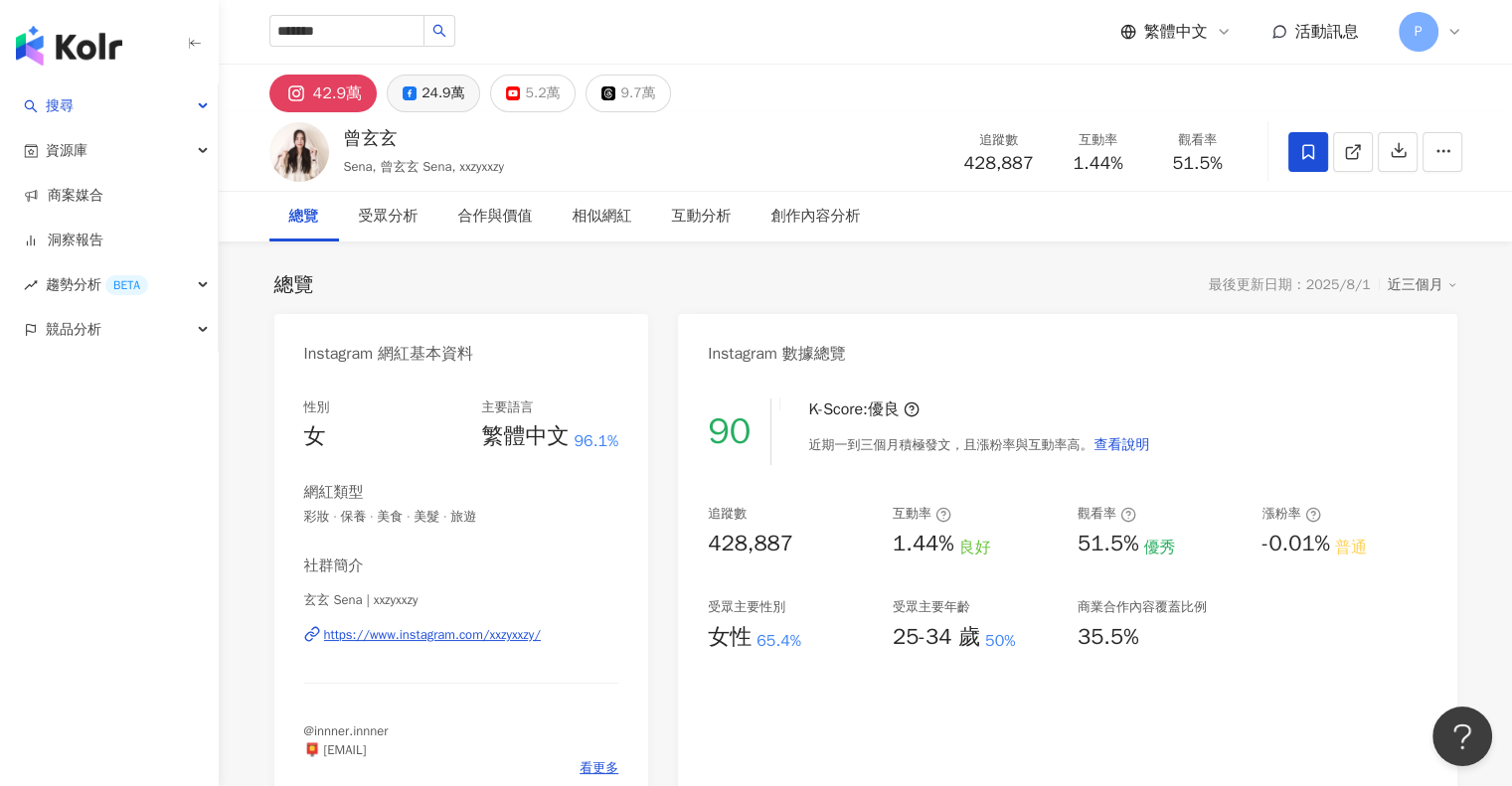 click on "24.9萬" at bounding box center (442, 93) 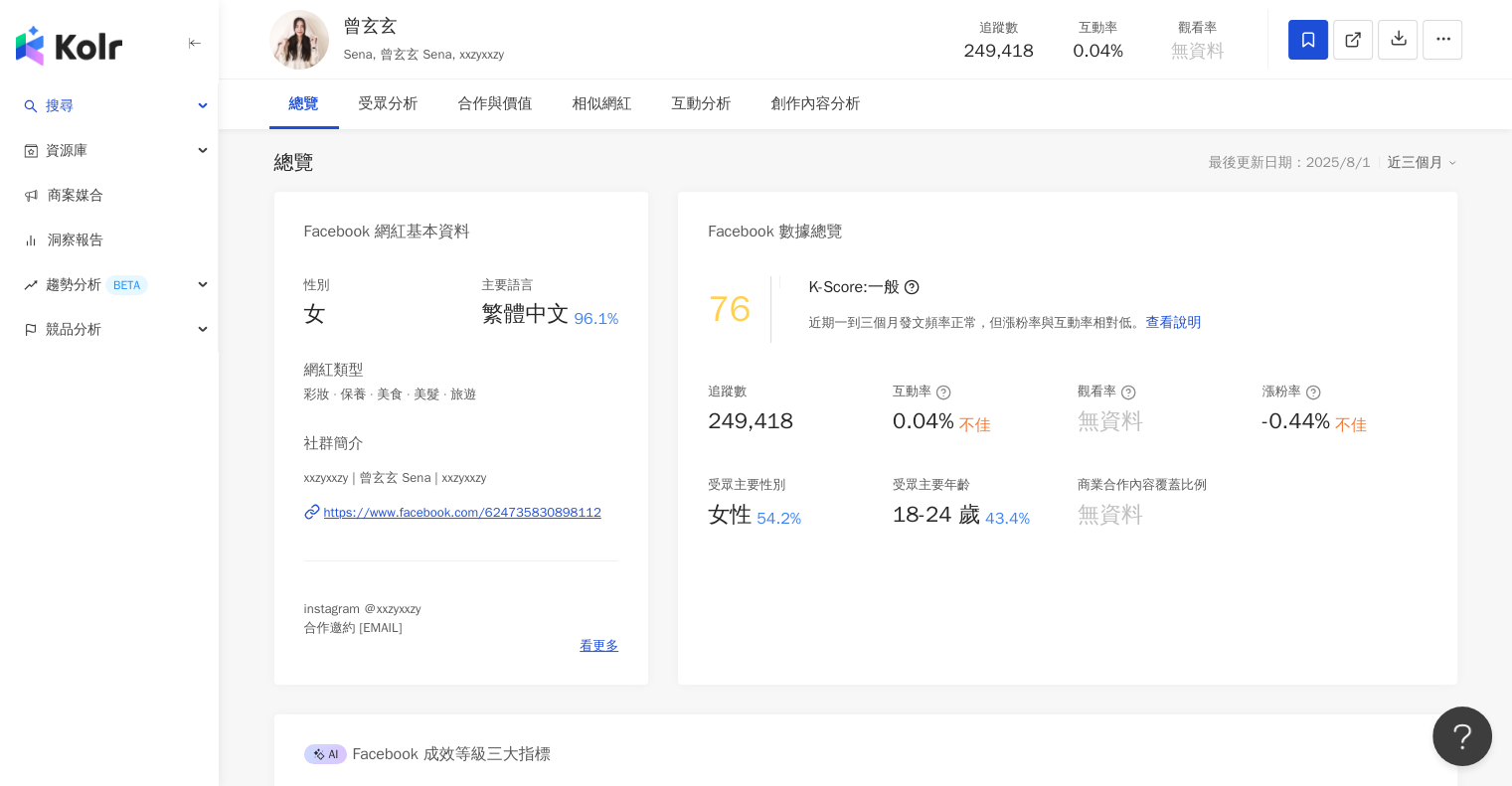 scroll, scrollTop: 0, scrollLeft: 0, axis: both 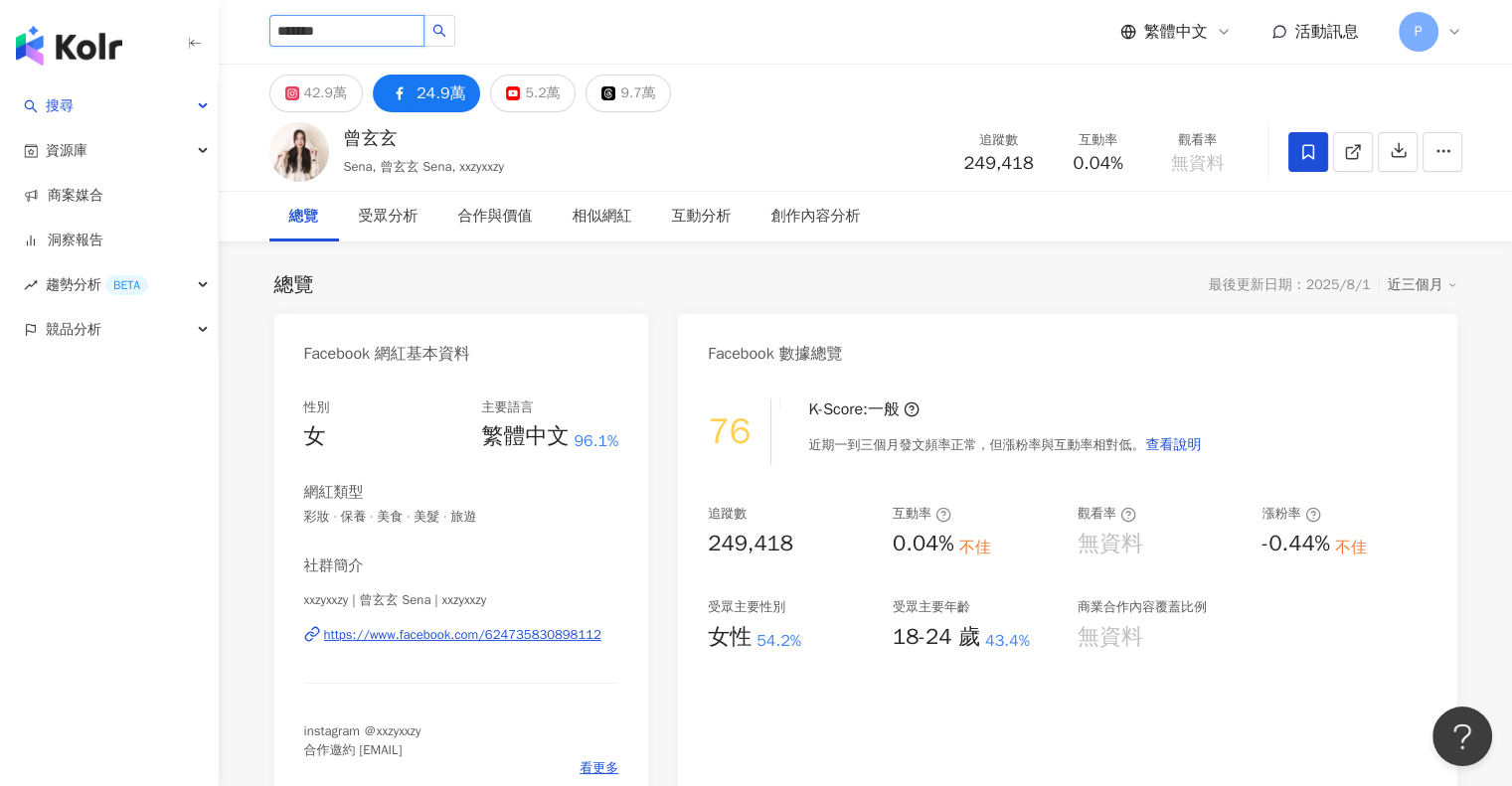 click on "*******" at bounding box center [347, 31] 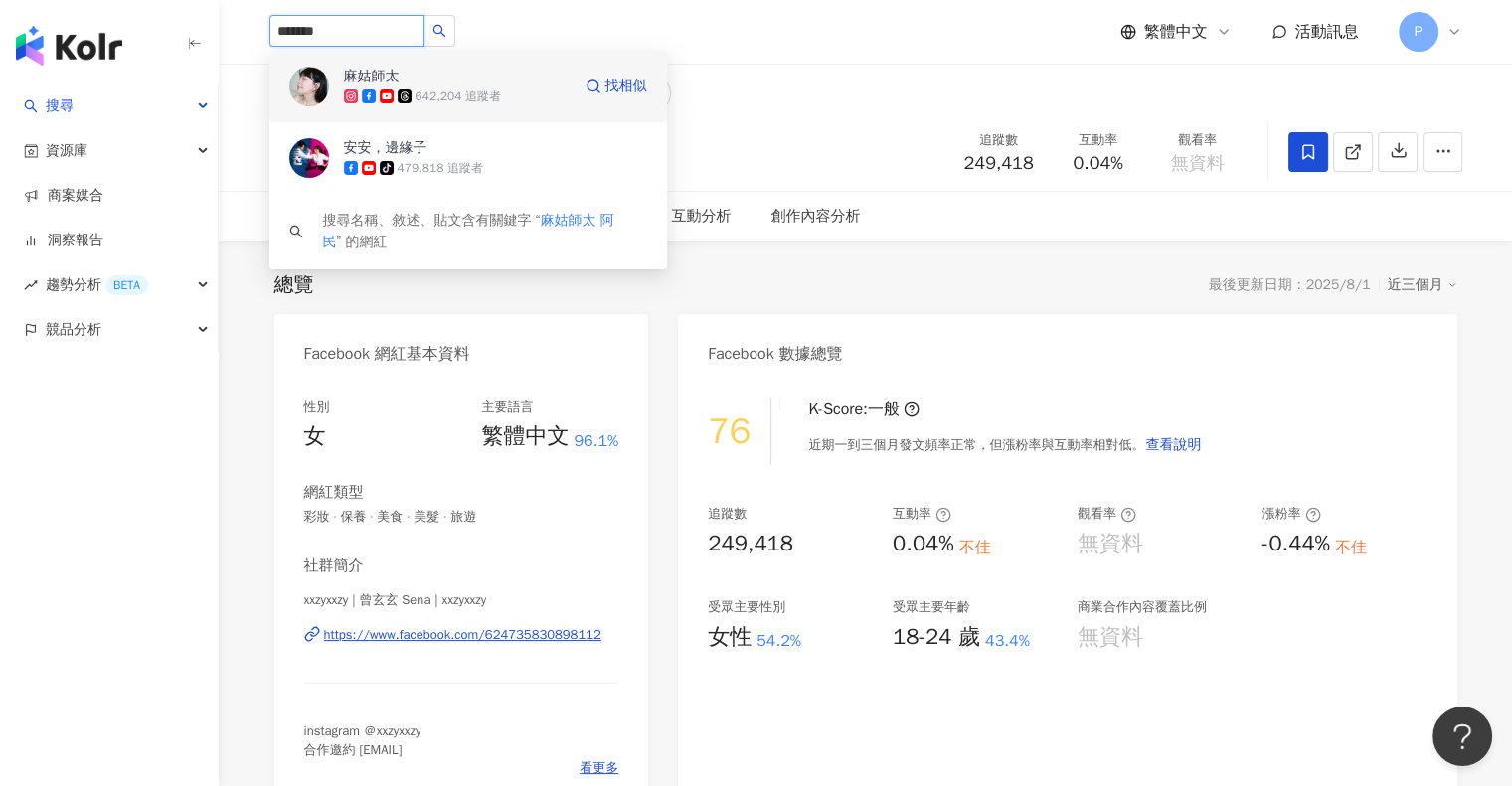 click on "麻姑師太" at bounding box center [409, 77] 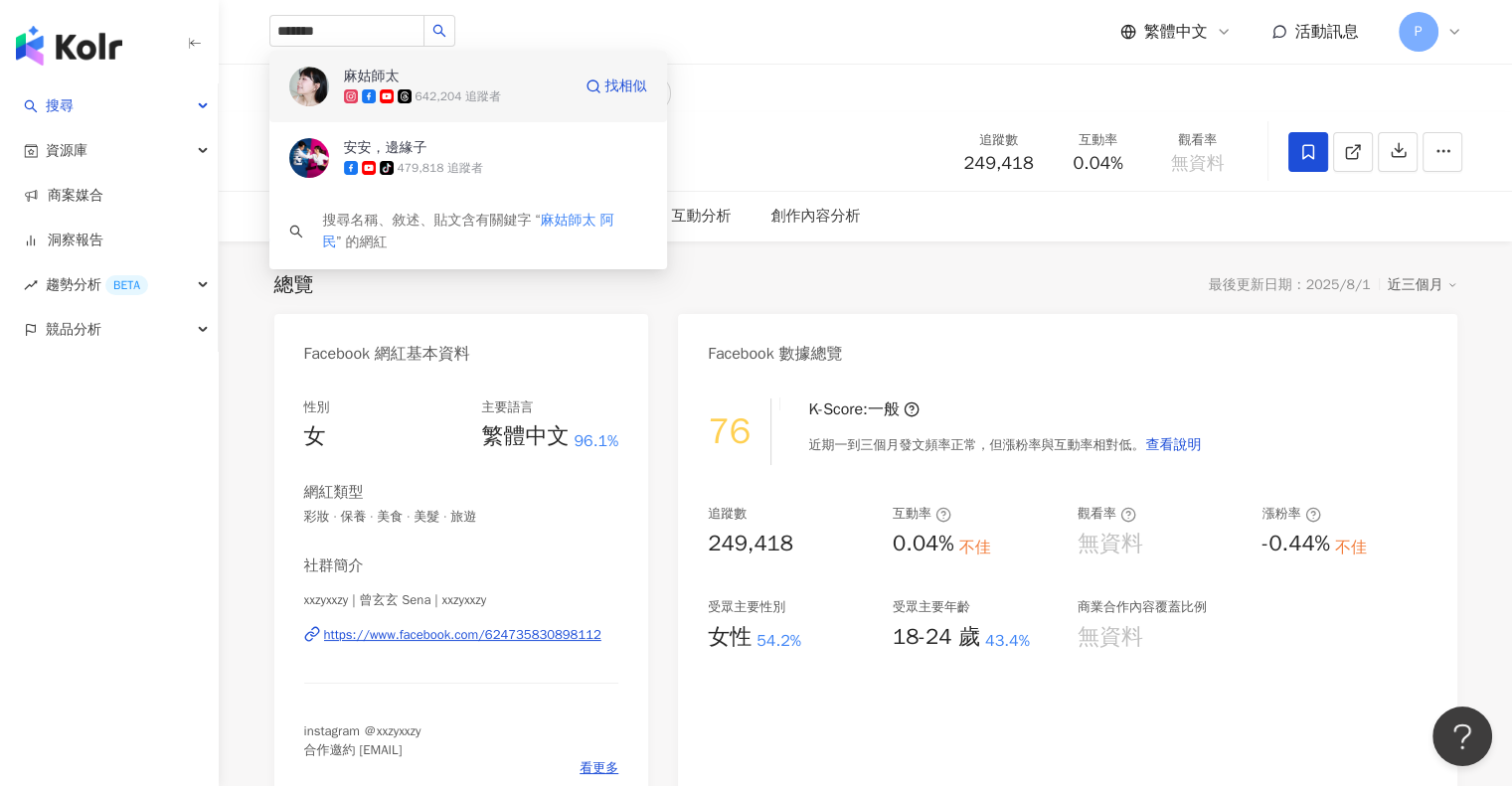 type 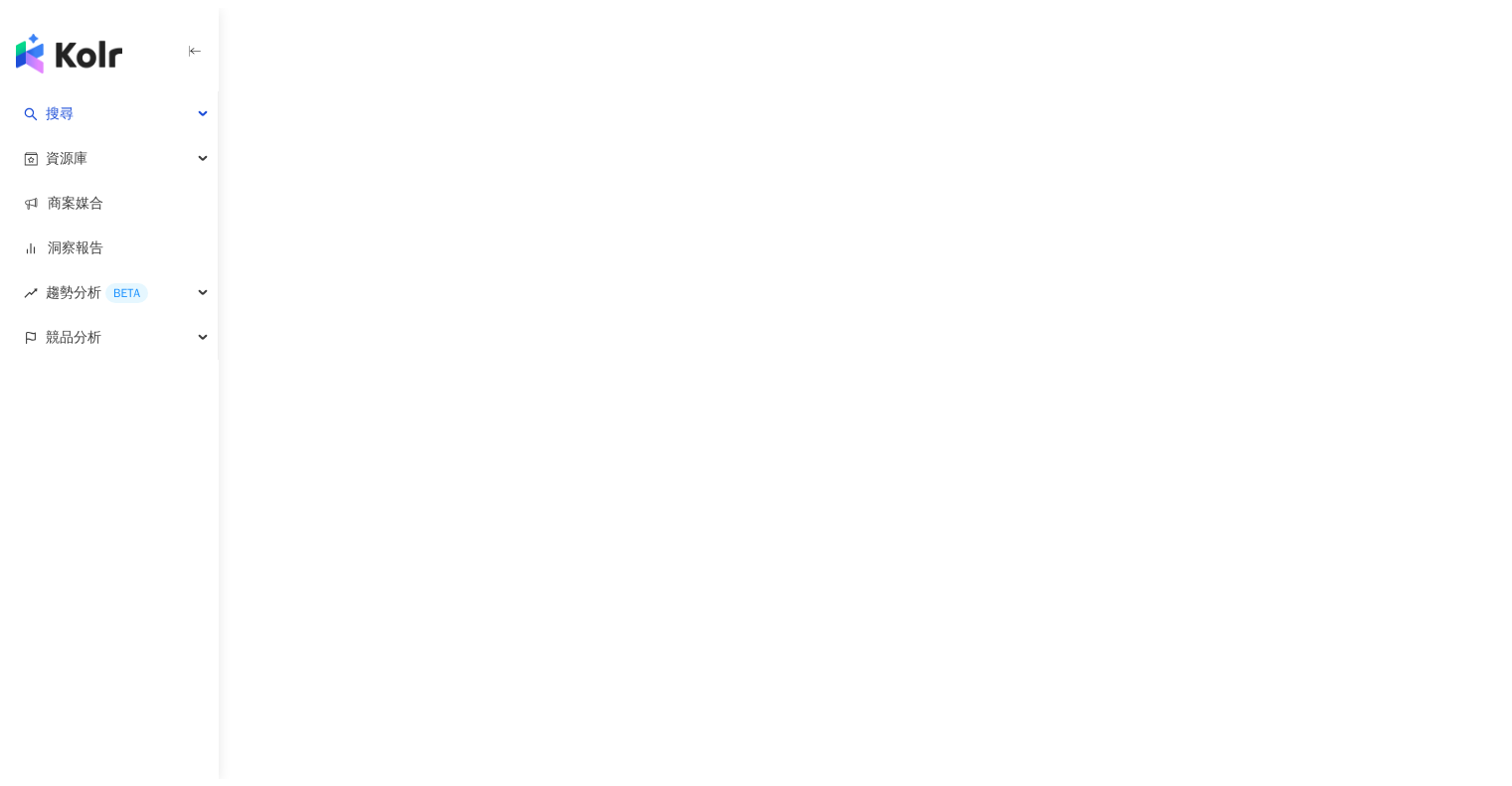 scroll, scrollTop: 0, scrollLeft: 0, axis: both 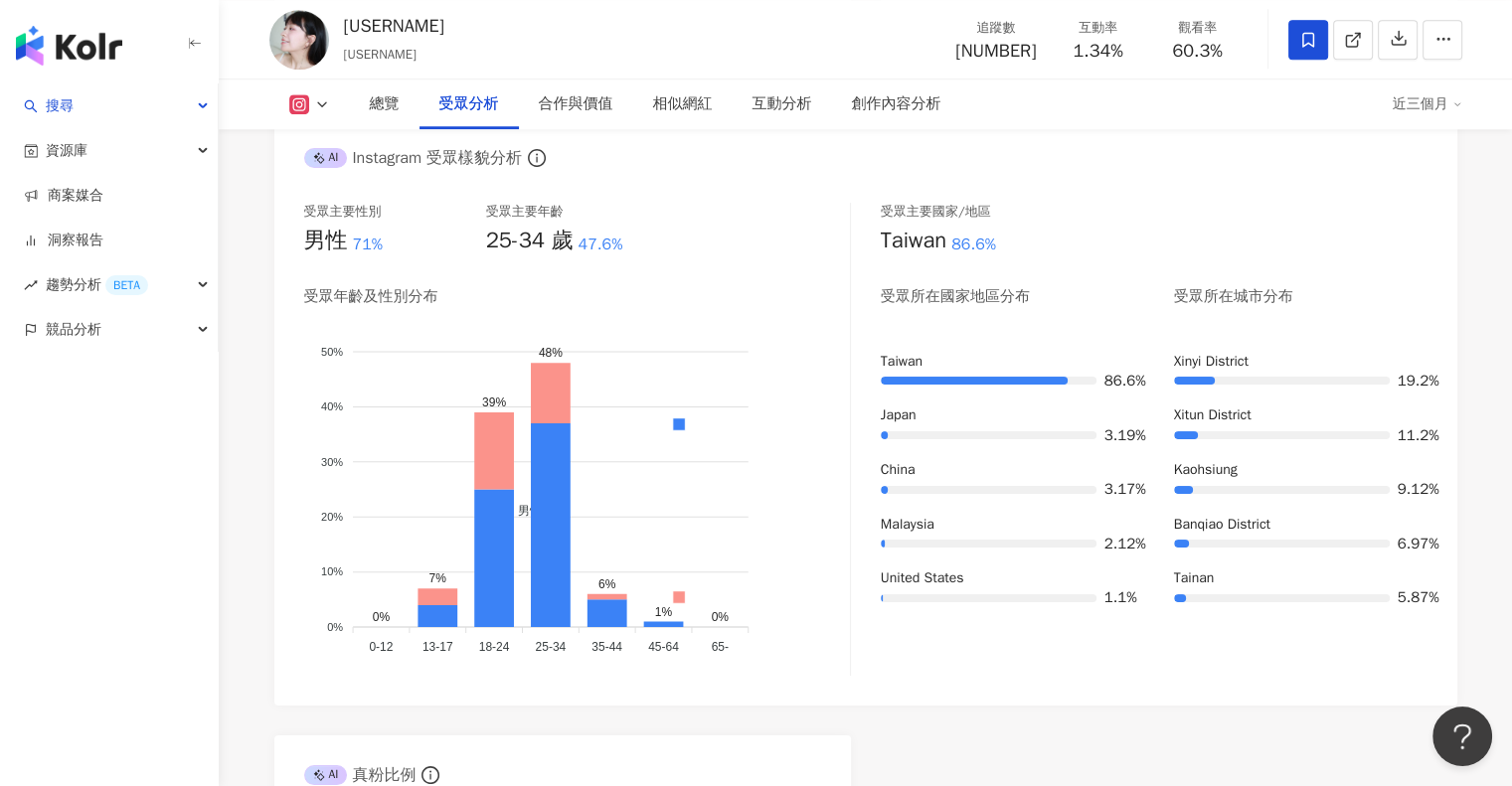 click on "總覽 受眾分析 合作與價值 相似網紅 互動分析 創作內容分析 近三個月" at bounding box center [866, 104] 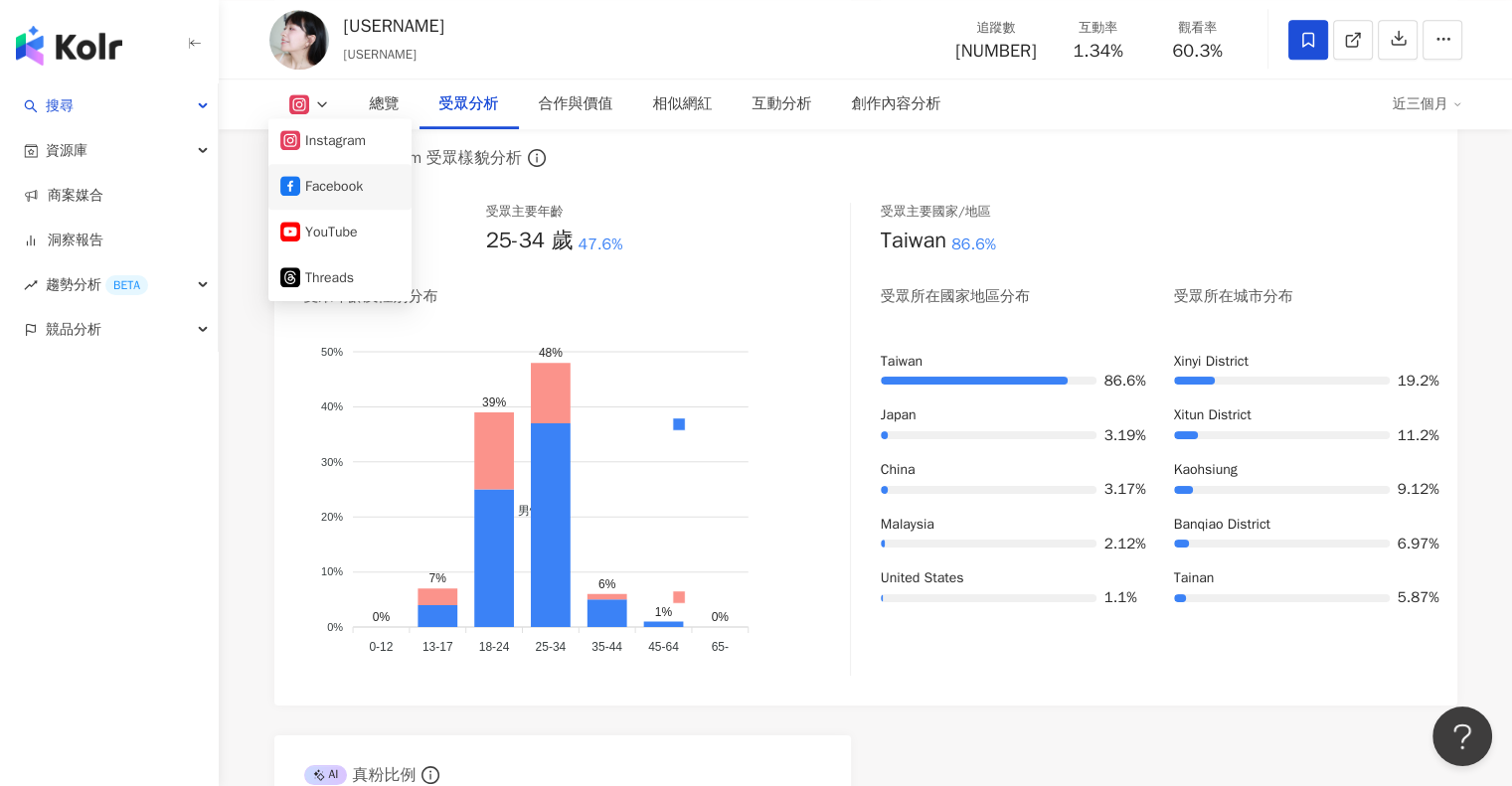 click on "Facebook" at bounding box center [340, 187] 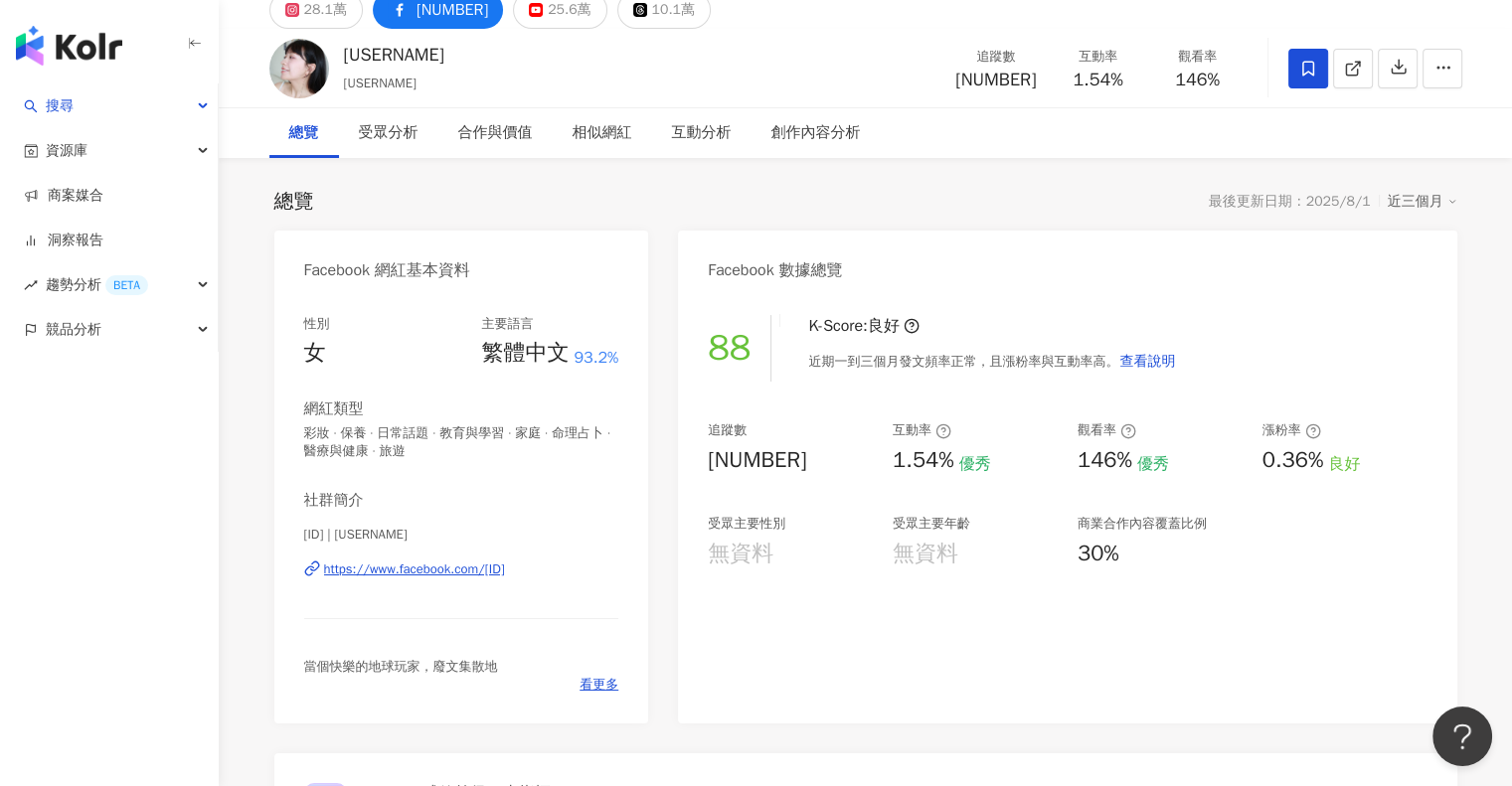 scroll, scrollTop: 0, scrollLeft: 0, axis: both 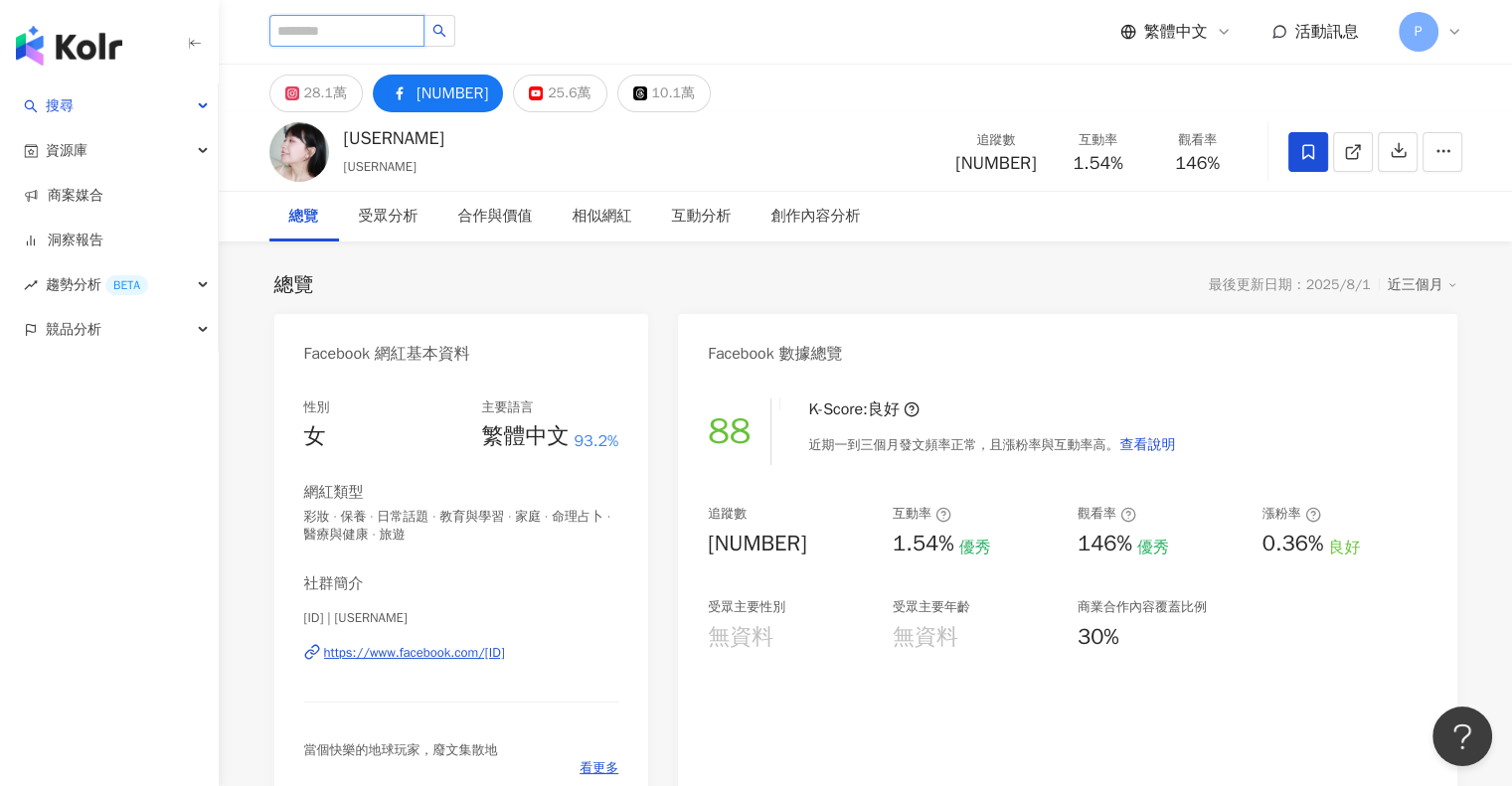 click at bounding box center [347, 31] 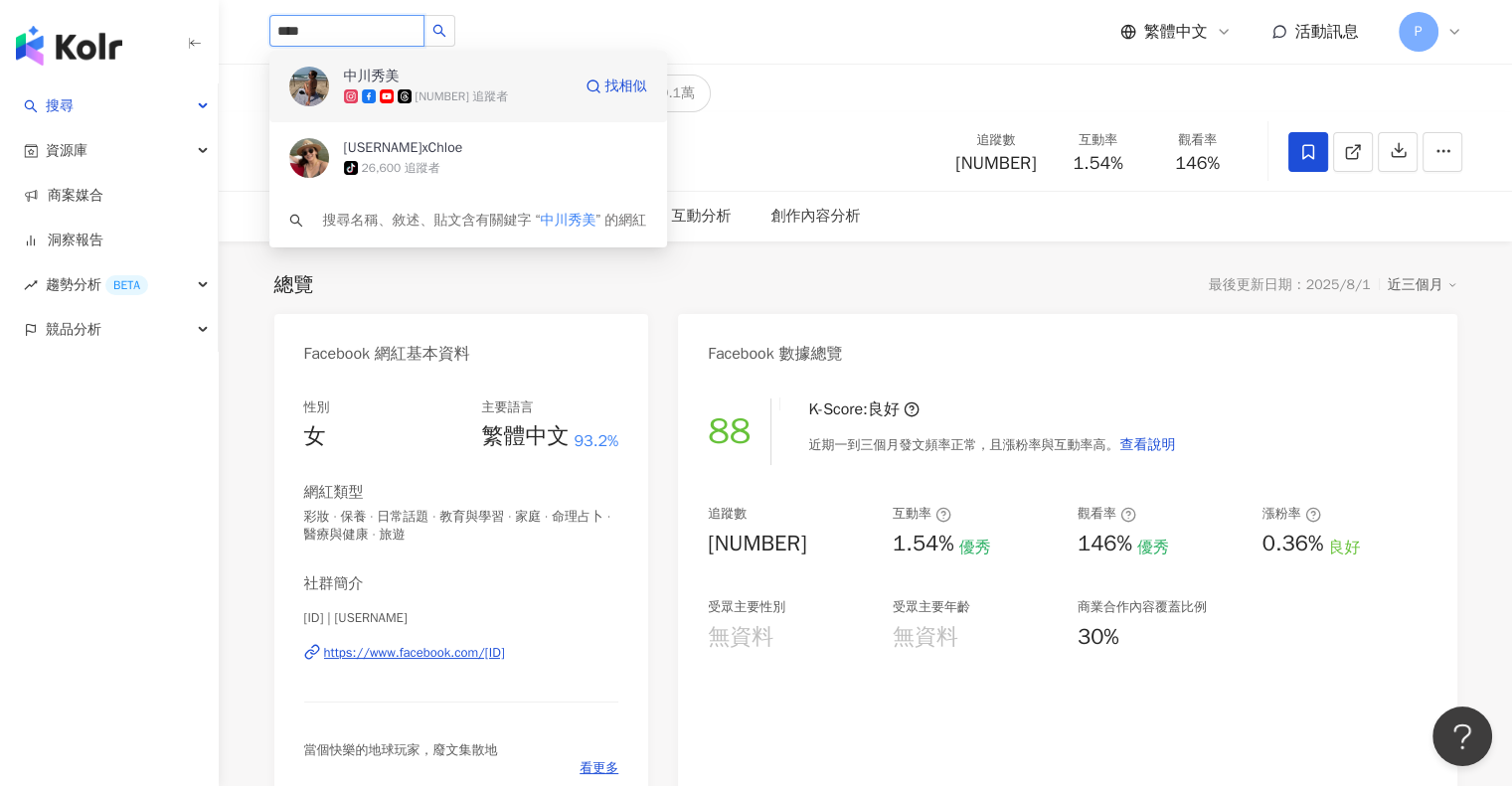 click on "中川秀美" at bounding box center (372, 77) 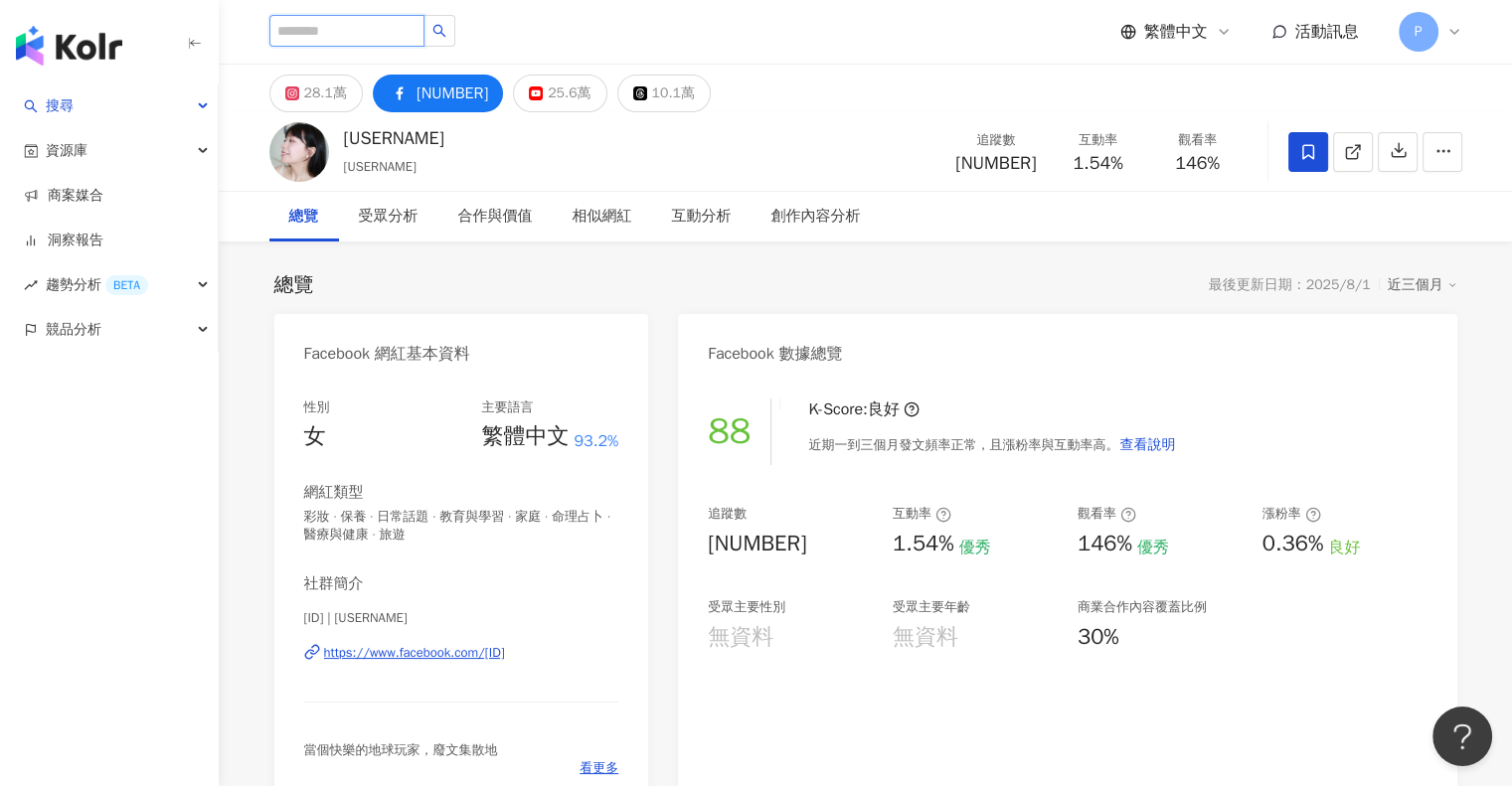click at bounding box center [347, 31] 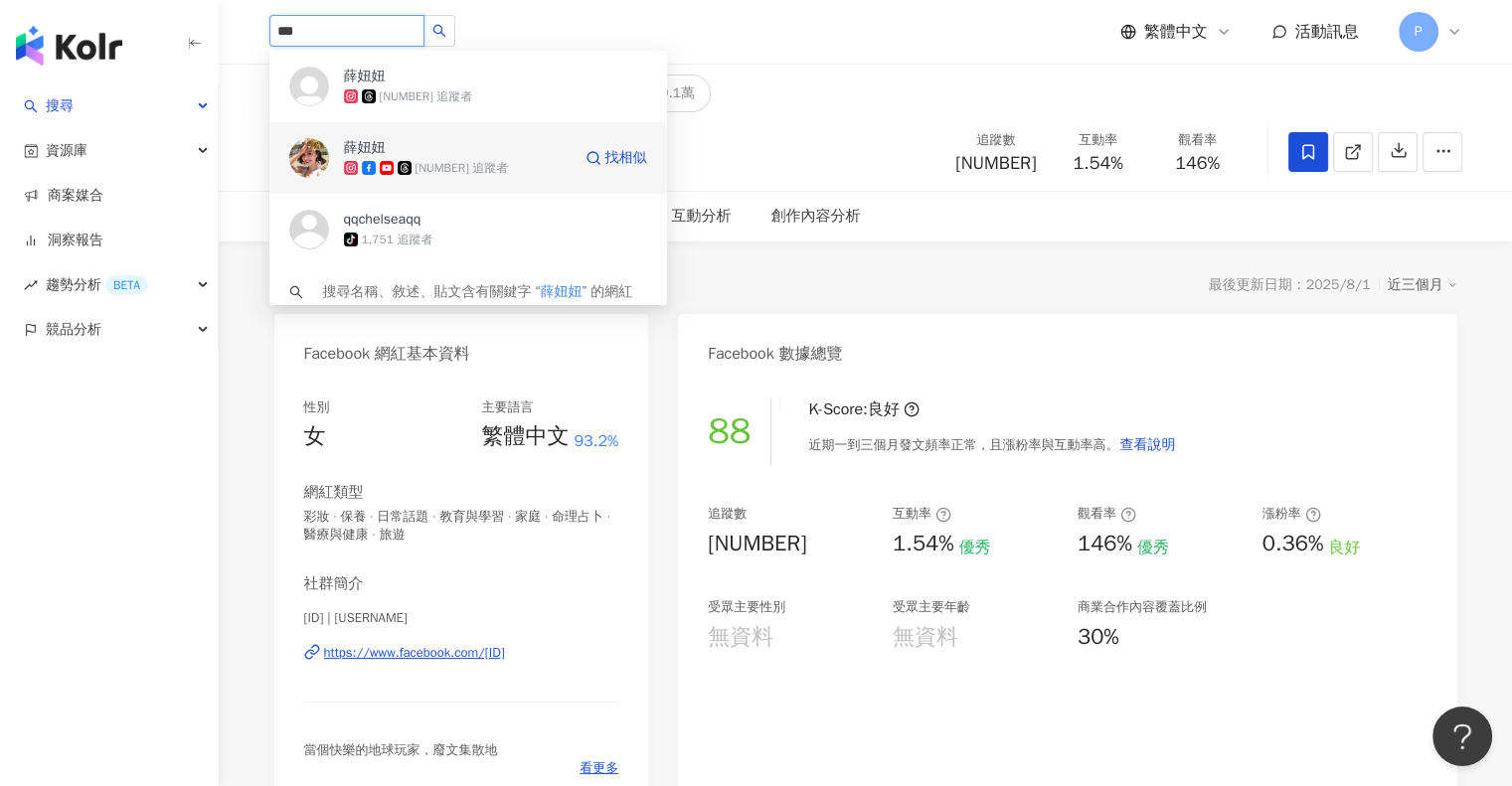 click on "薛妞妞" at bounding box center [409, 148] 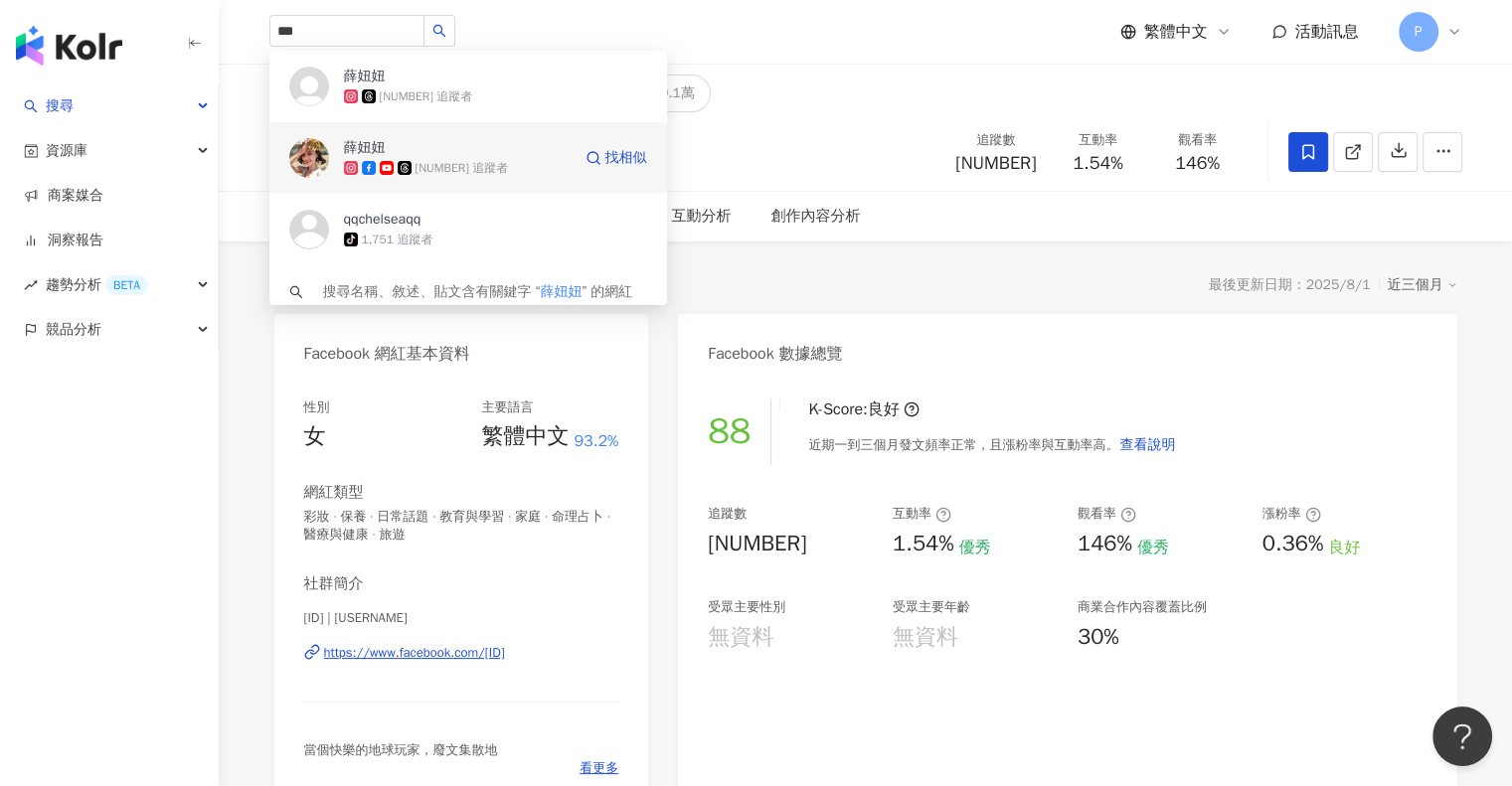 type 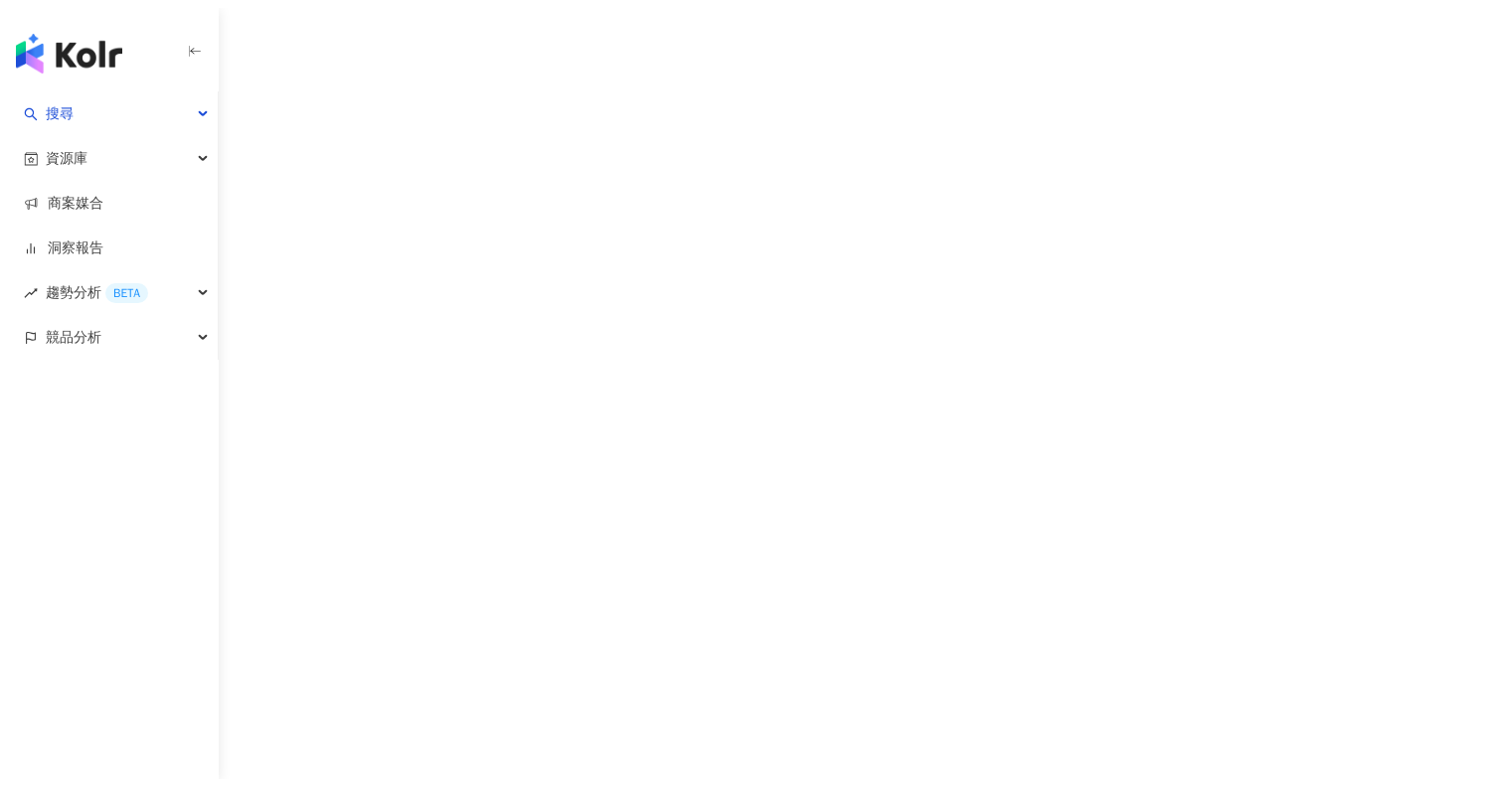 scroll, scrollTop: 0, scrollLeft: 0, axis: both 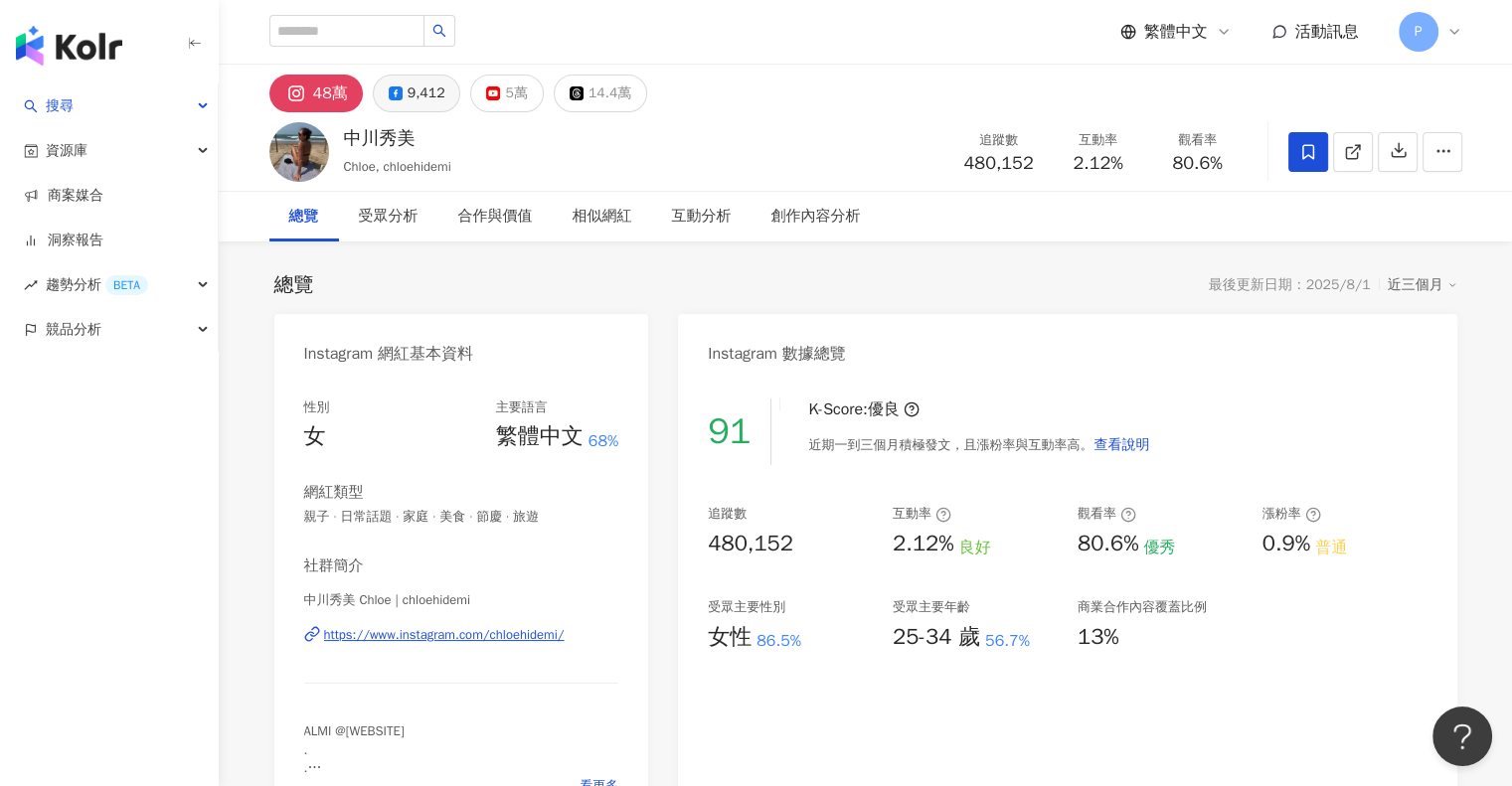click on "9,412" at bounding box center [417, 93] 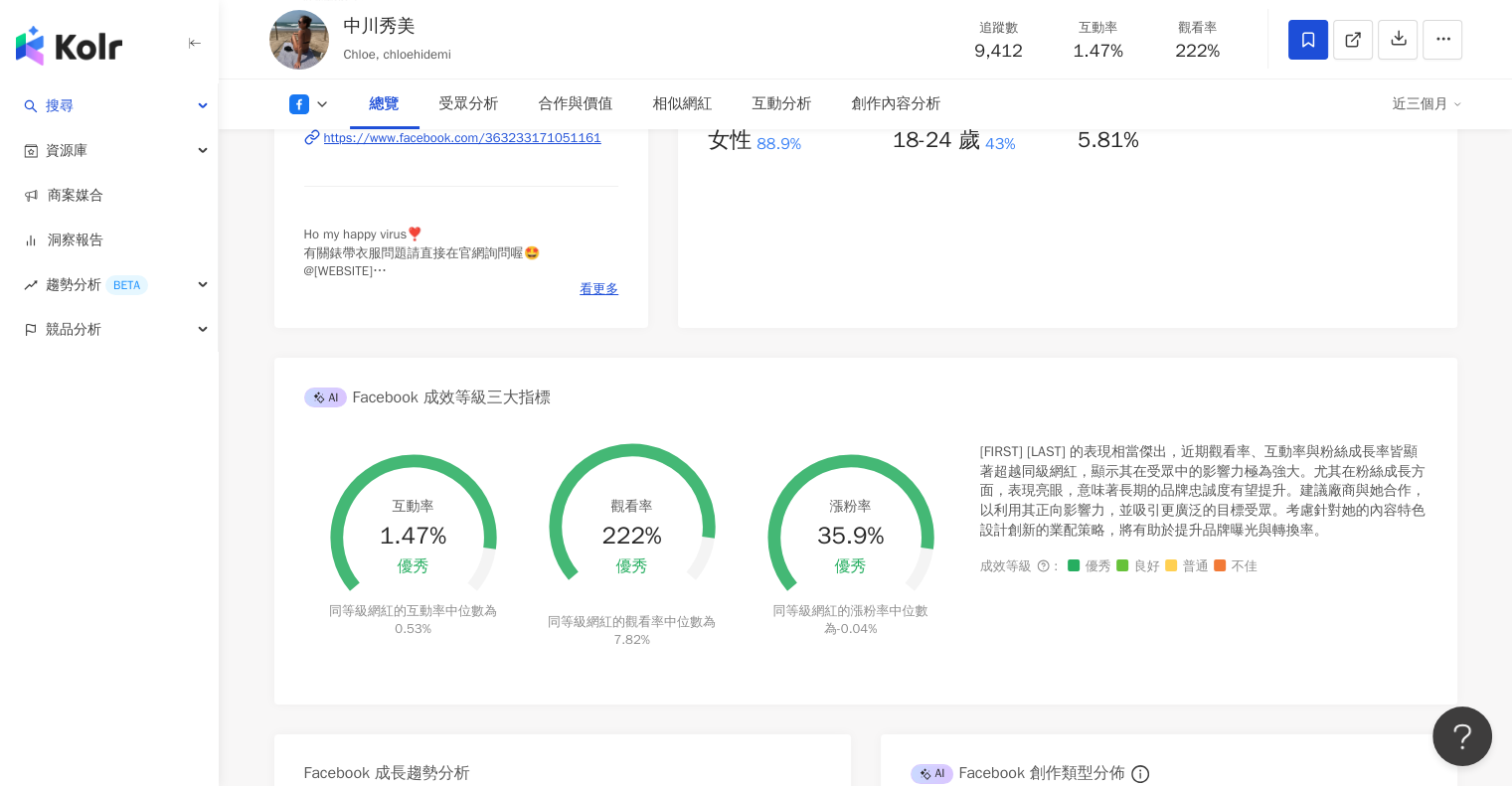 scroll, scrollTop: 0, scrollLeft: 0, axis: both 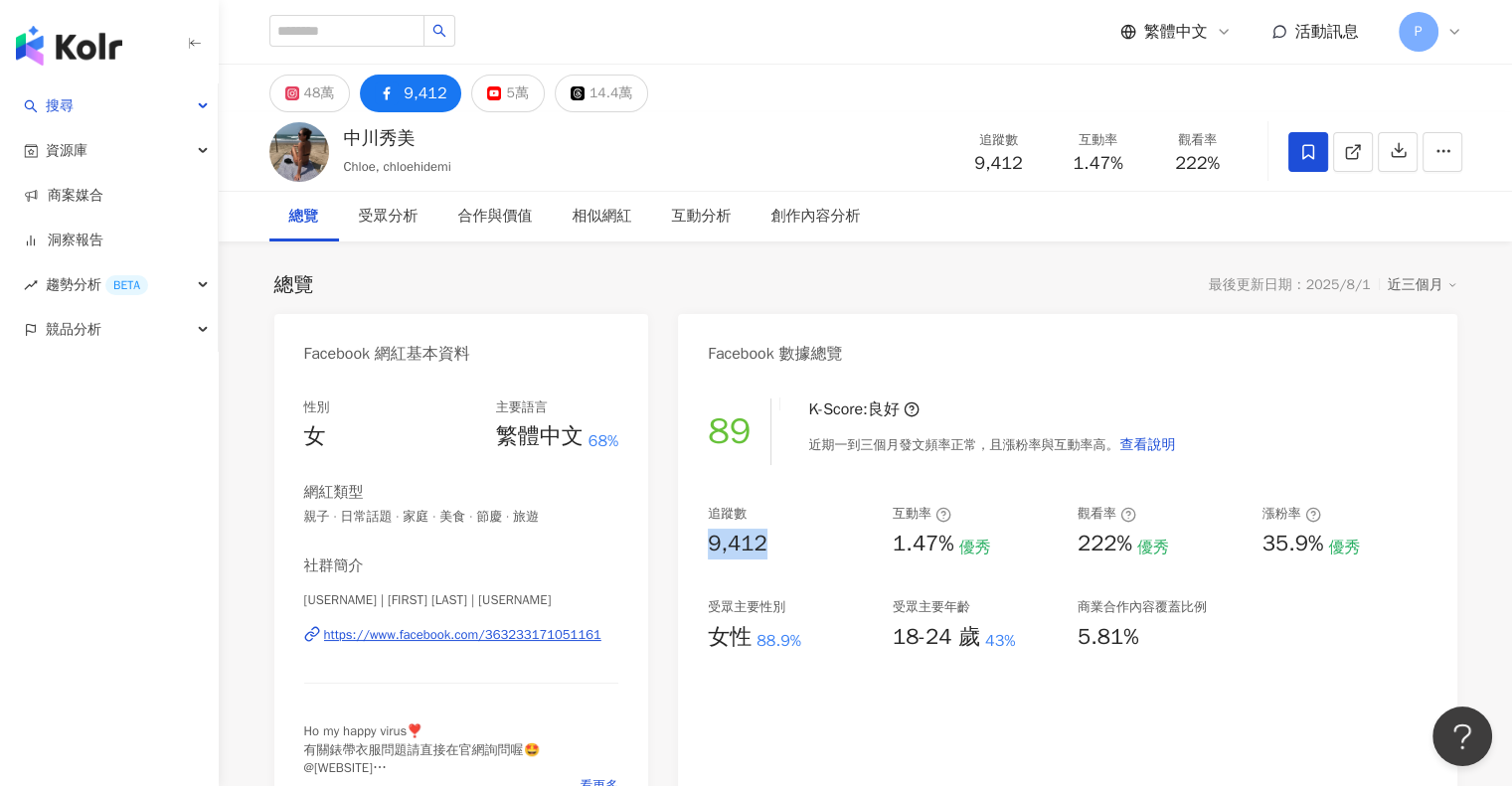 drag, startPoint x: 705, startPoint y: 550, endPoint x: 779, endPoint y: 538, distance: 74.96666 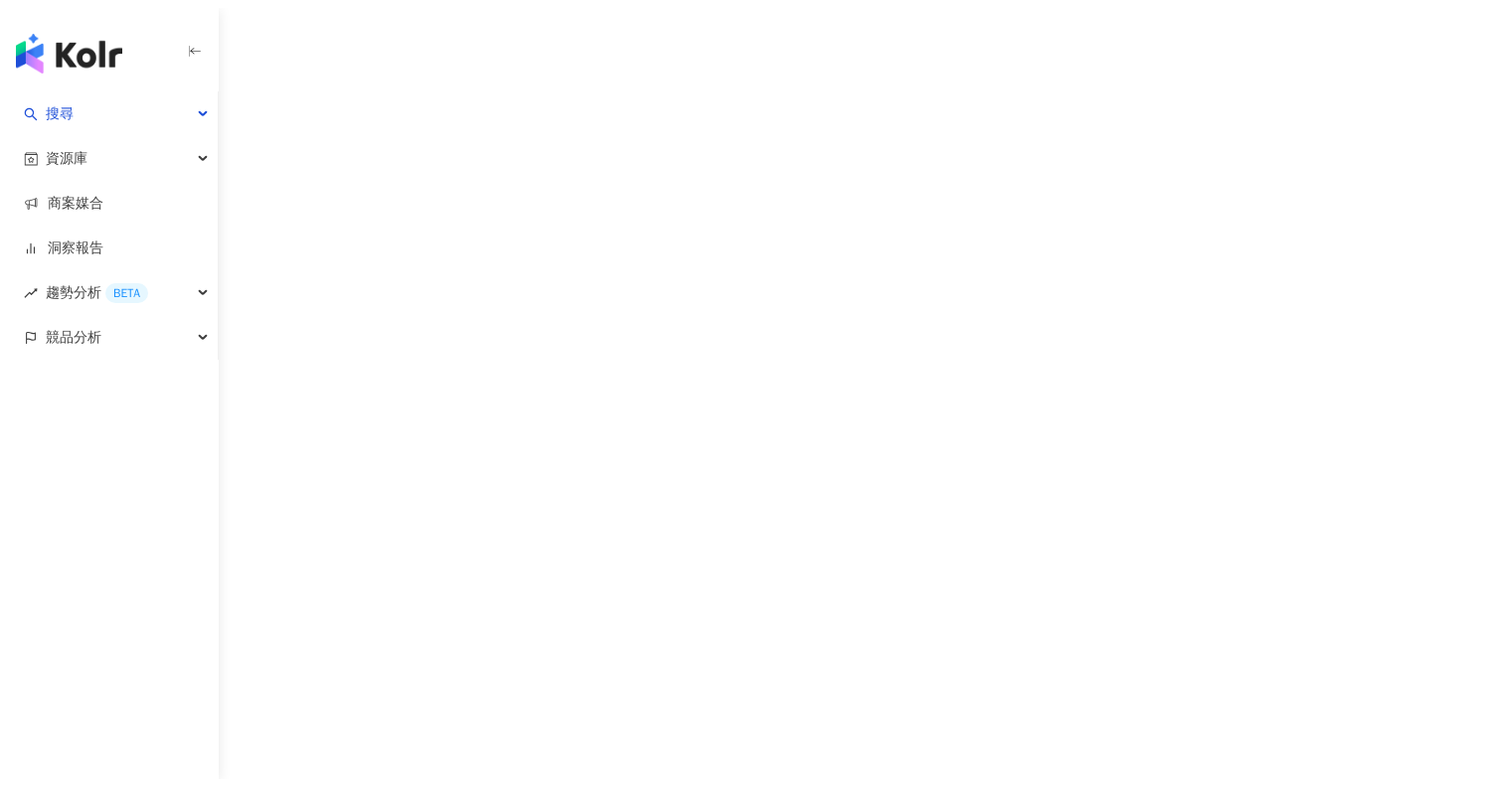 scroll, scrollTop: 0, scrollLeft: 0, axis: both 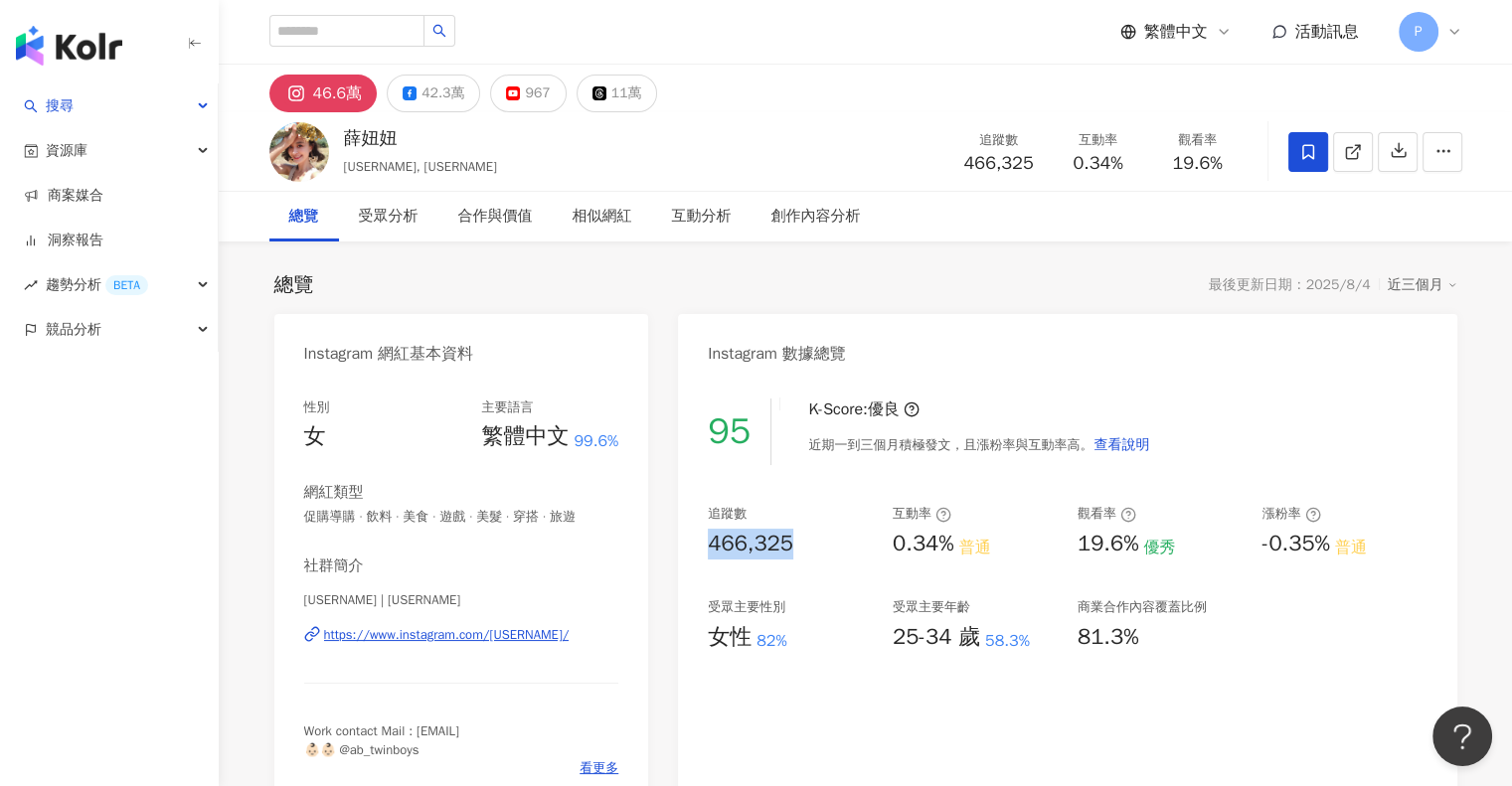 drag, startPoint x: 698, startPoint y: 541, endPoint x: 811, endPoint y: 541, distance: 113 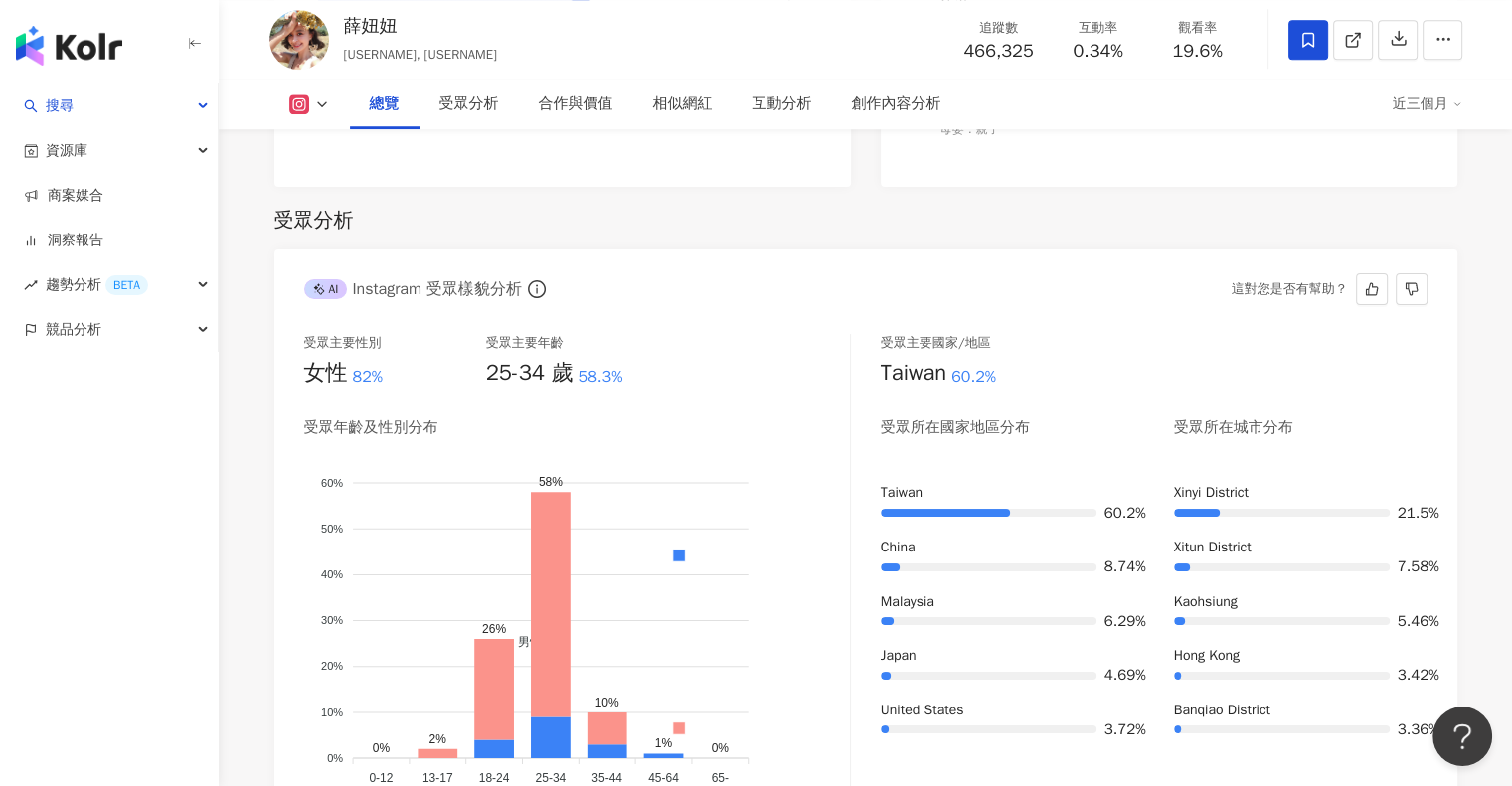 scroll, scrollTop: 1789, scrollLeft: 0, axis: vertical 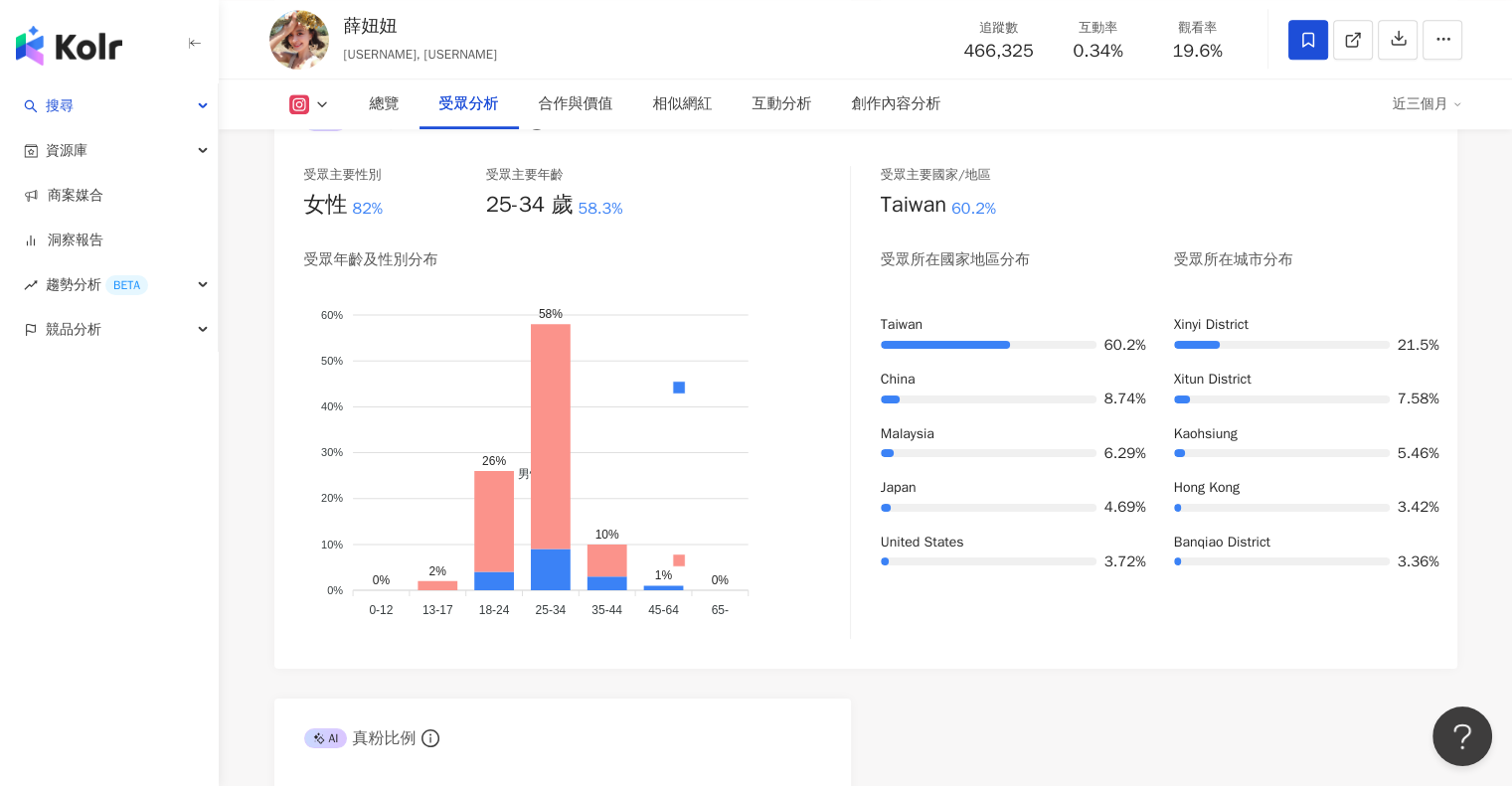 click 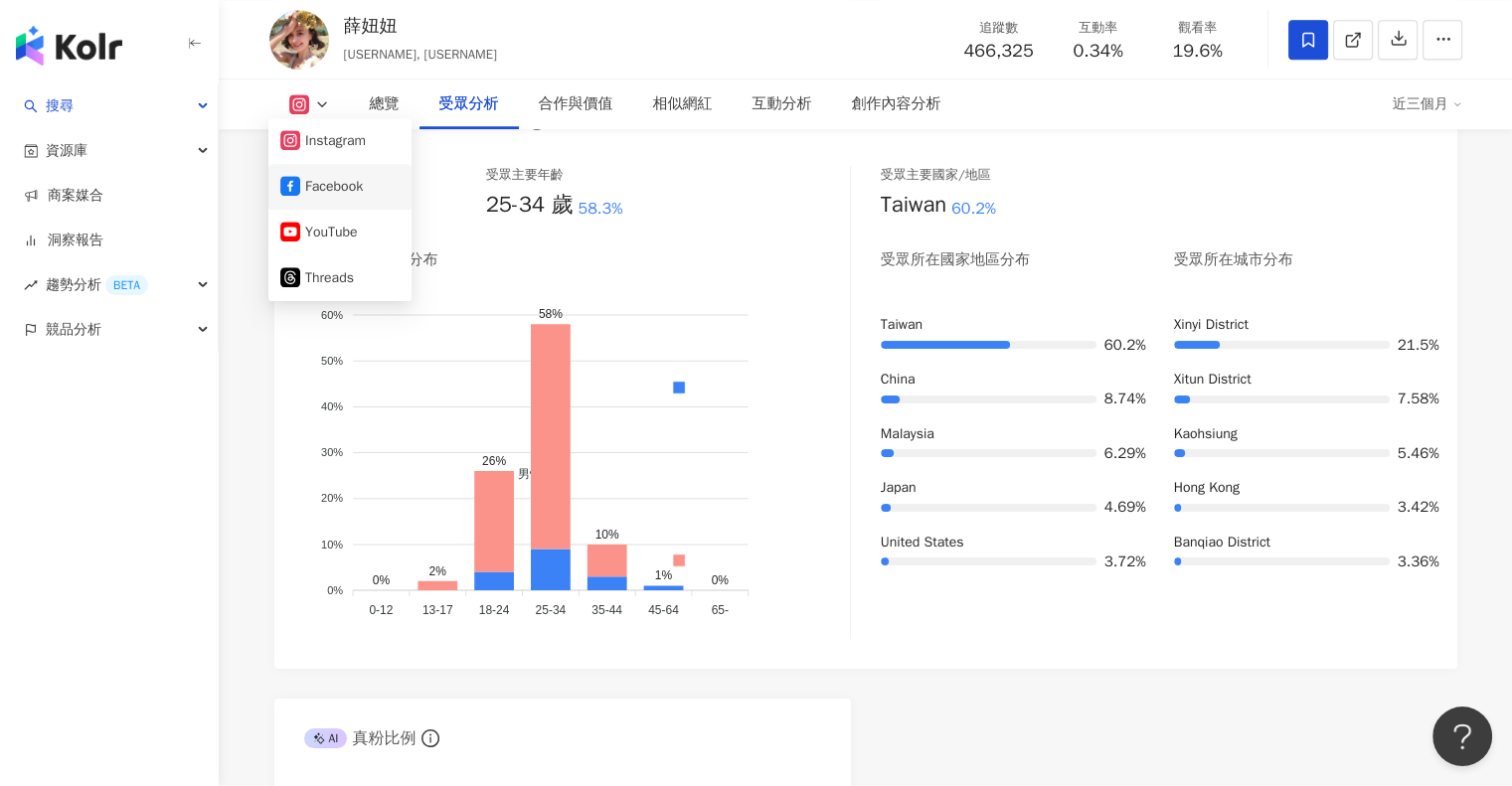 click on "Facebook" at bounding box center (340, 187) 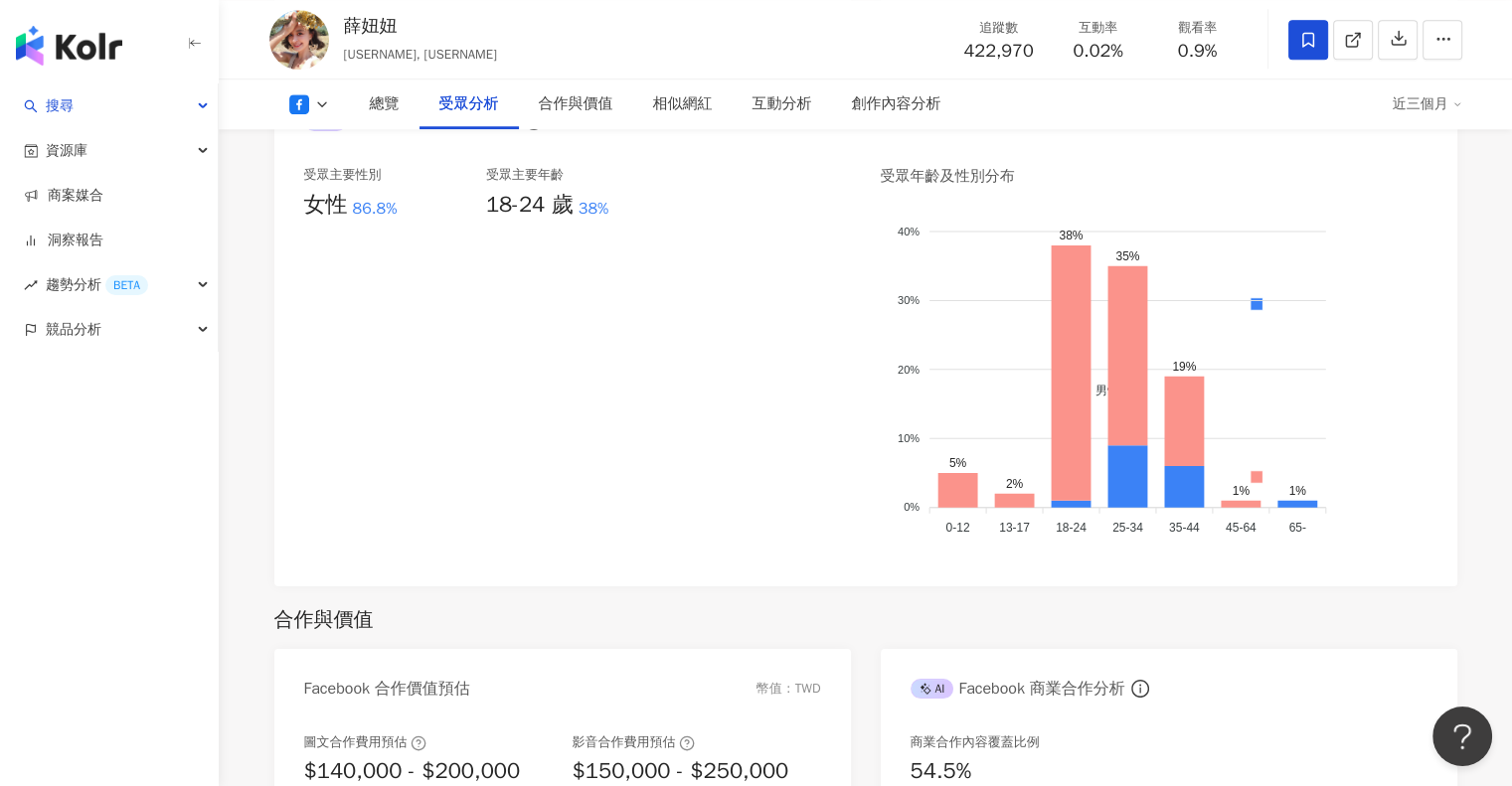 scroll, scrollTop: 1807, scrollLeft: 0, axis: vertical 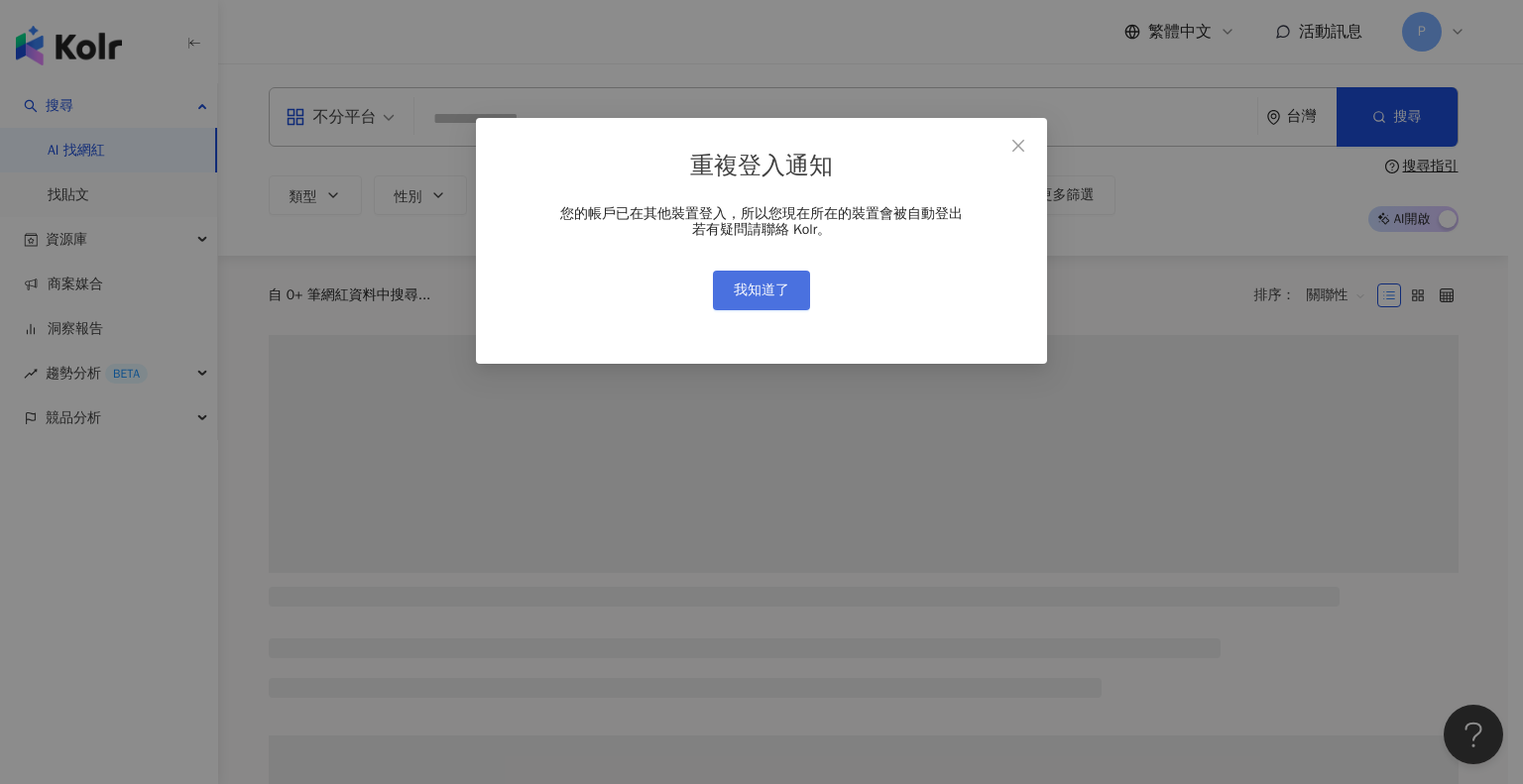 click on "我知道了" at bounding box center (762, 290) 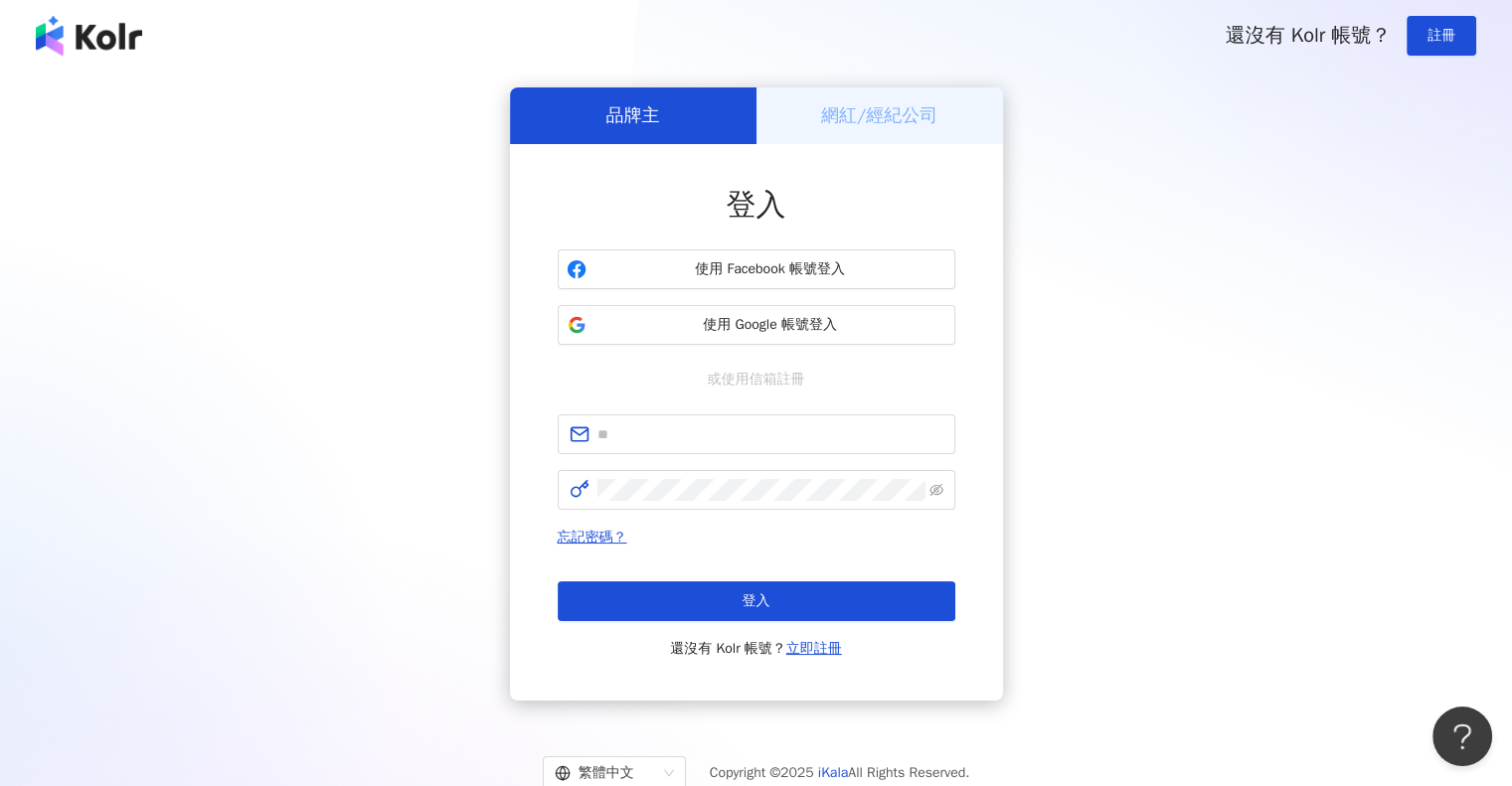 drag, startPoint x: 1474, startPoint y: 394, endPoint x: 937, endPoint y: 358, distance: 538.2054 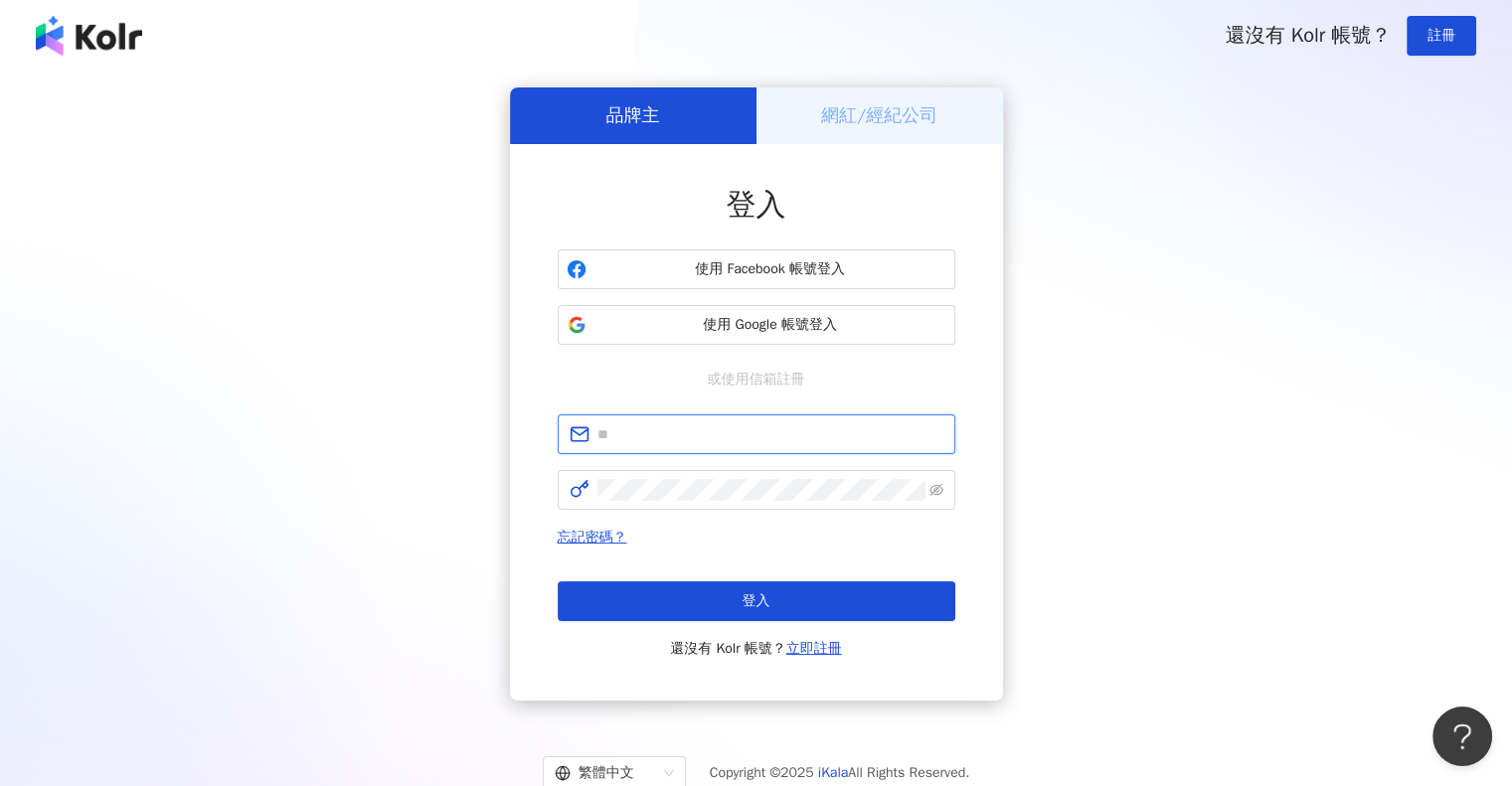 click at bounding box center [770, 434] 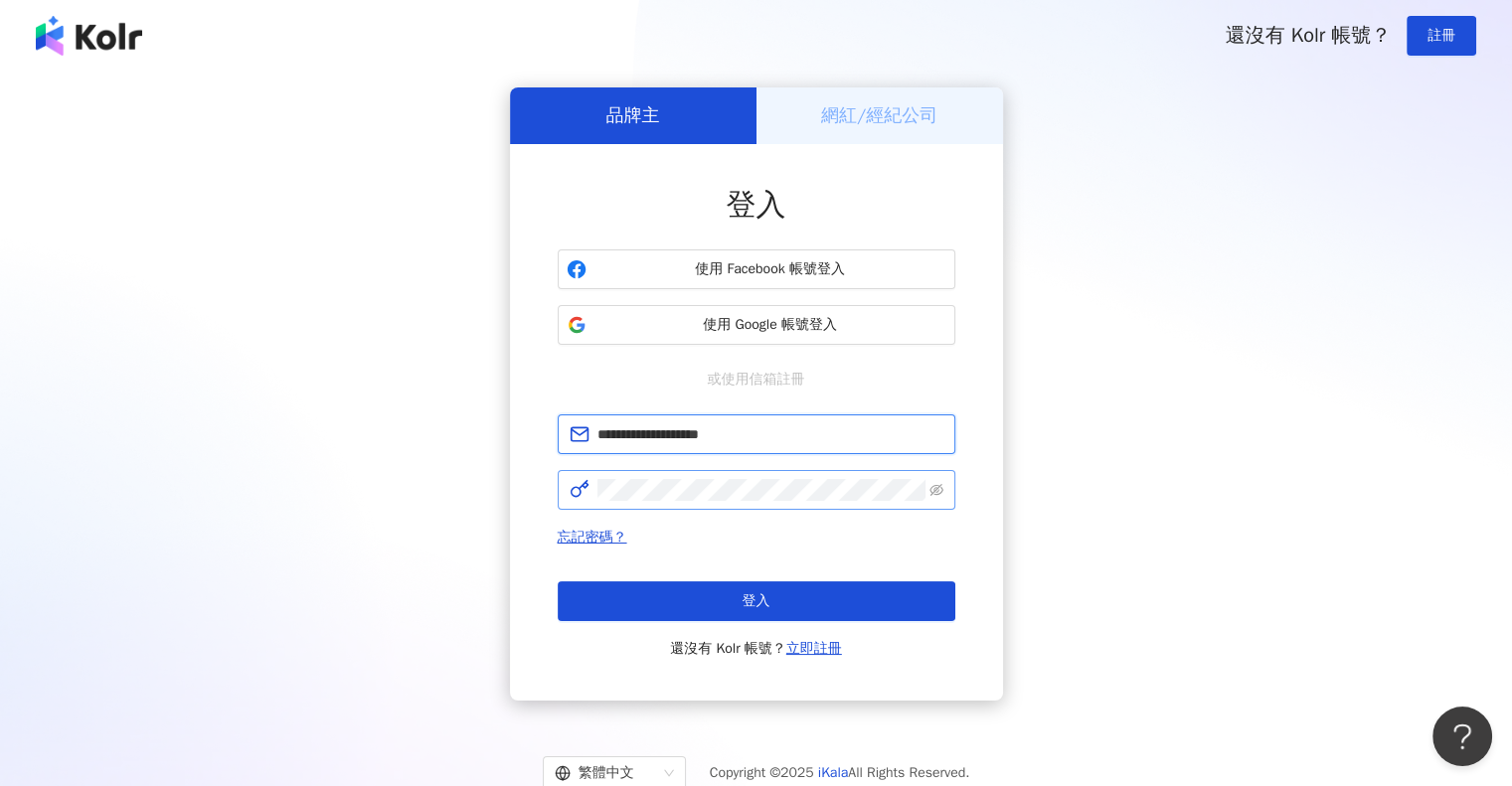 type on "**********" 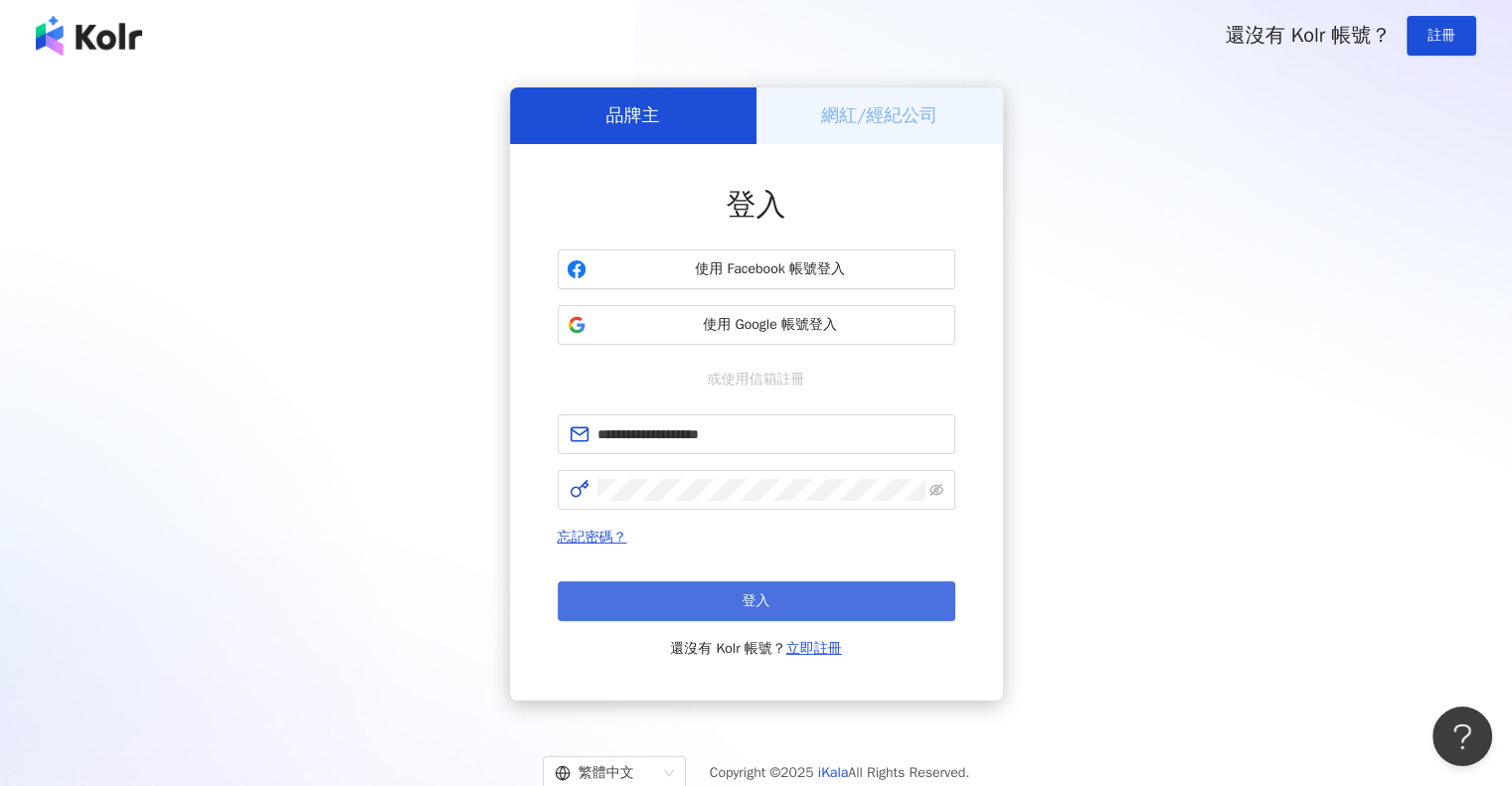 click on "登入" at bounding box center [756, 601] 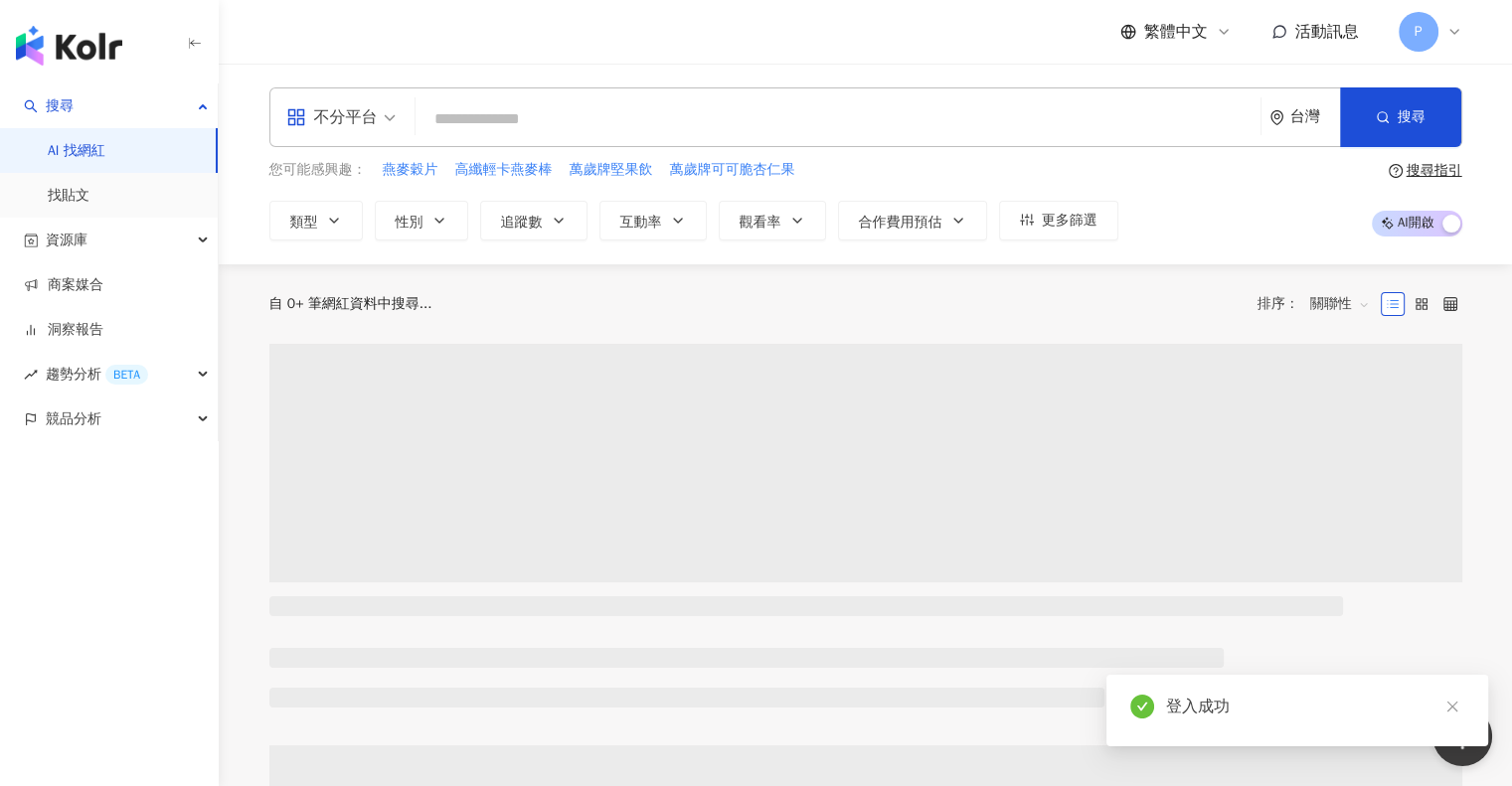 click at bounding box center [838, 119] 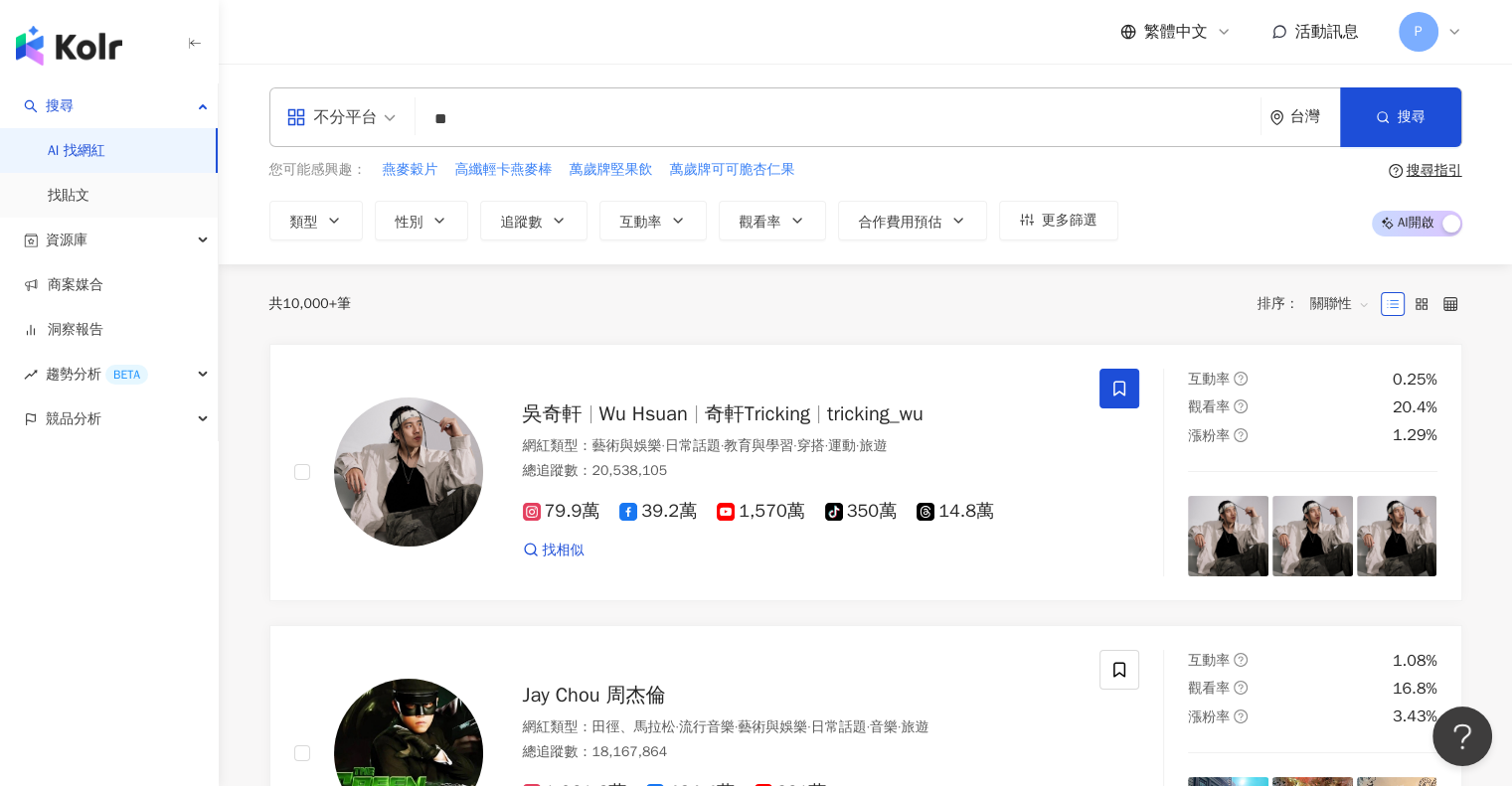 type on "*" 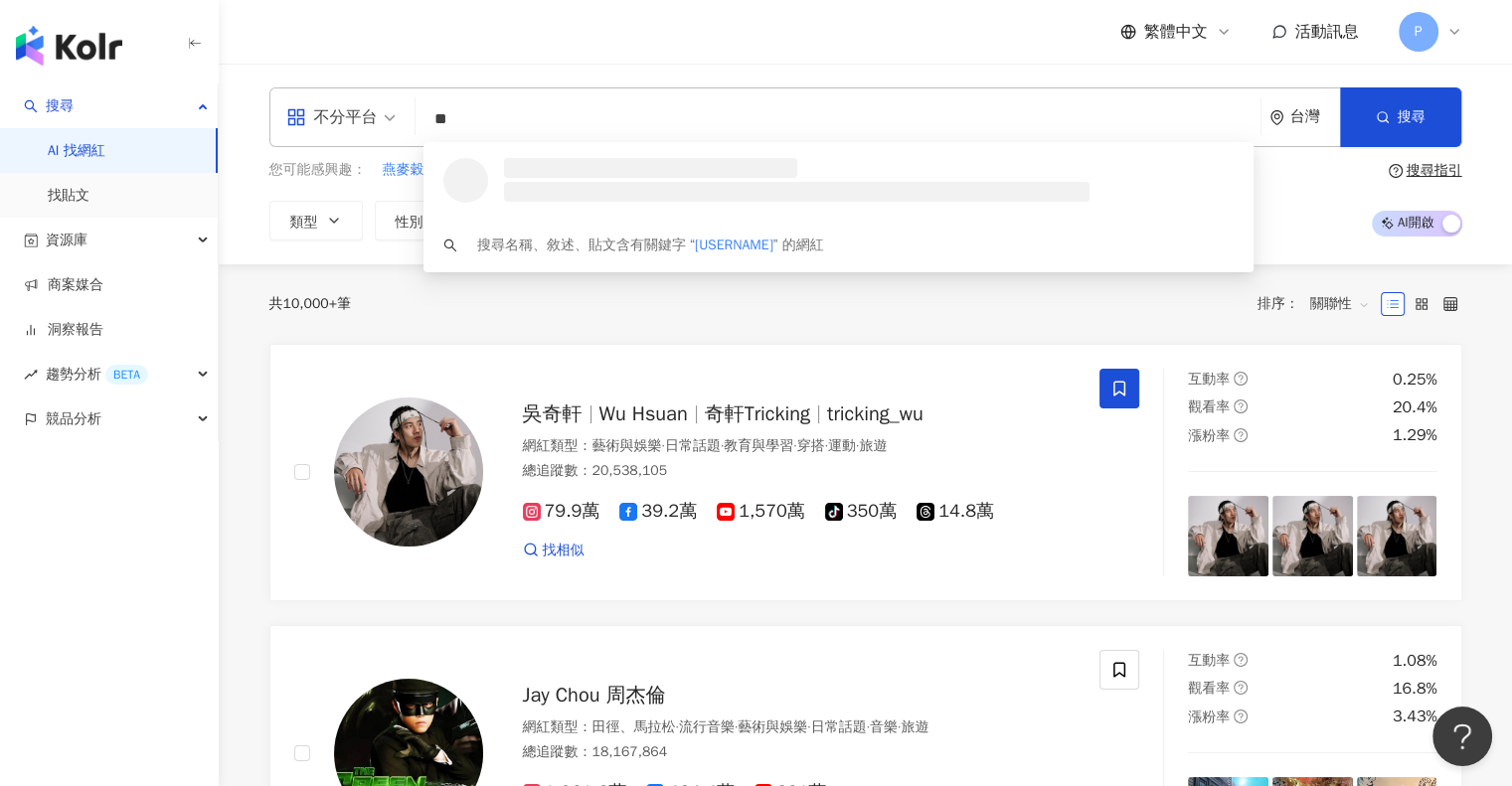 type on "*" 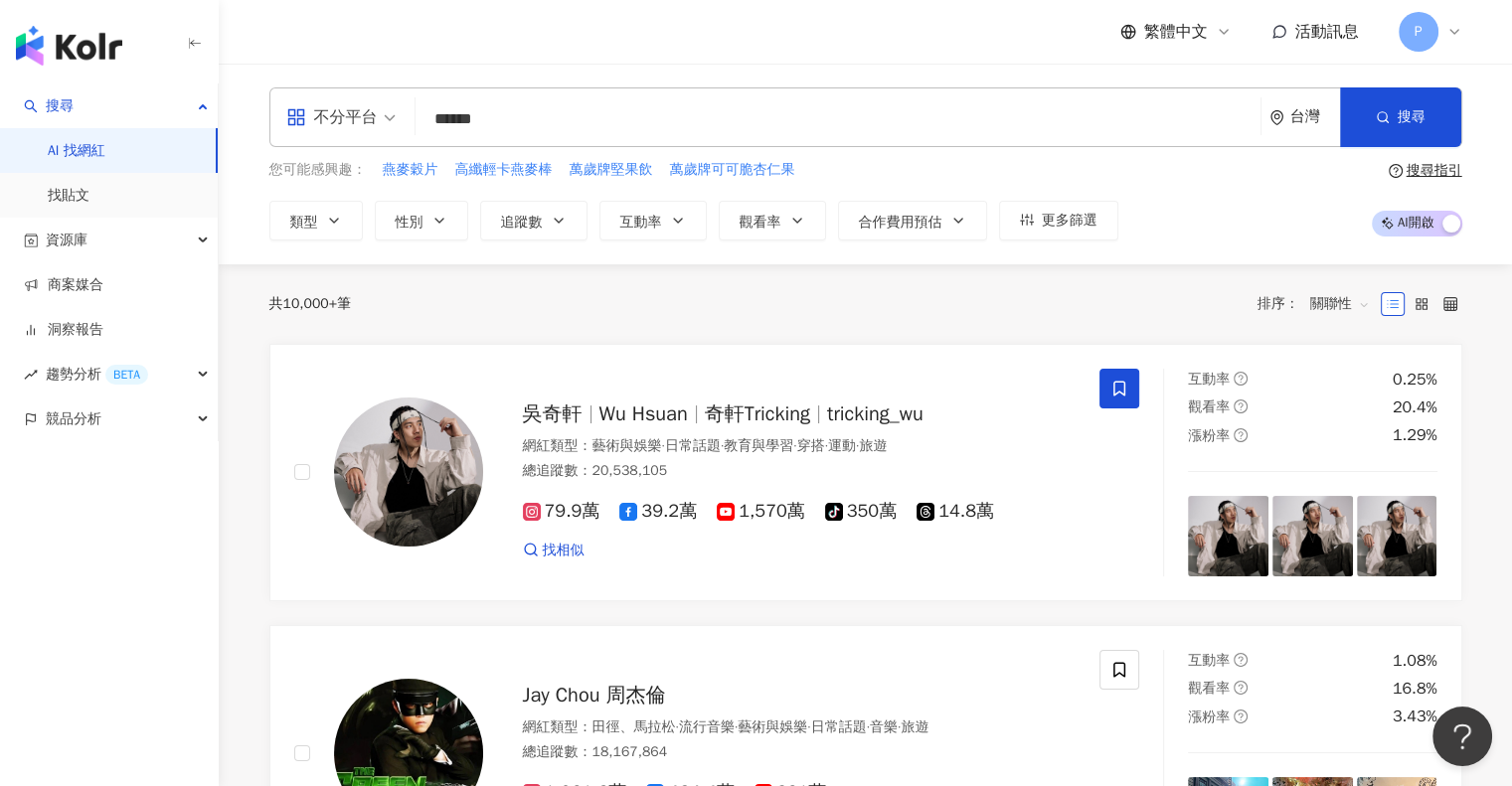 type on "******" 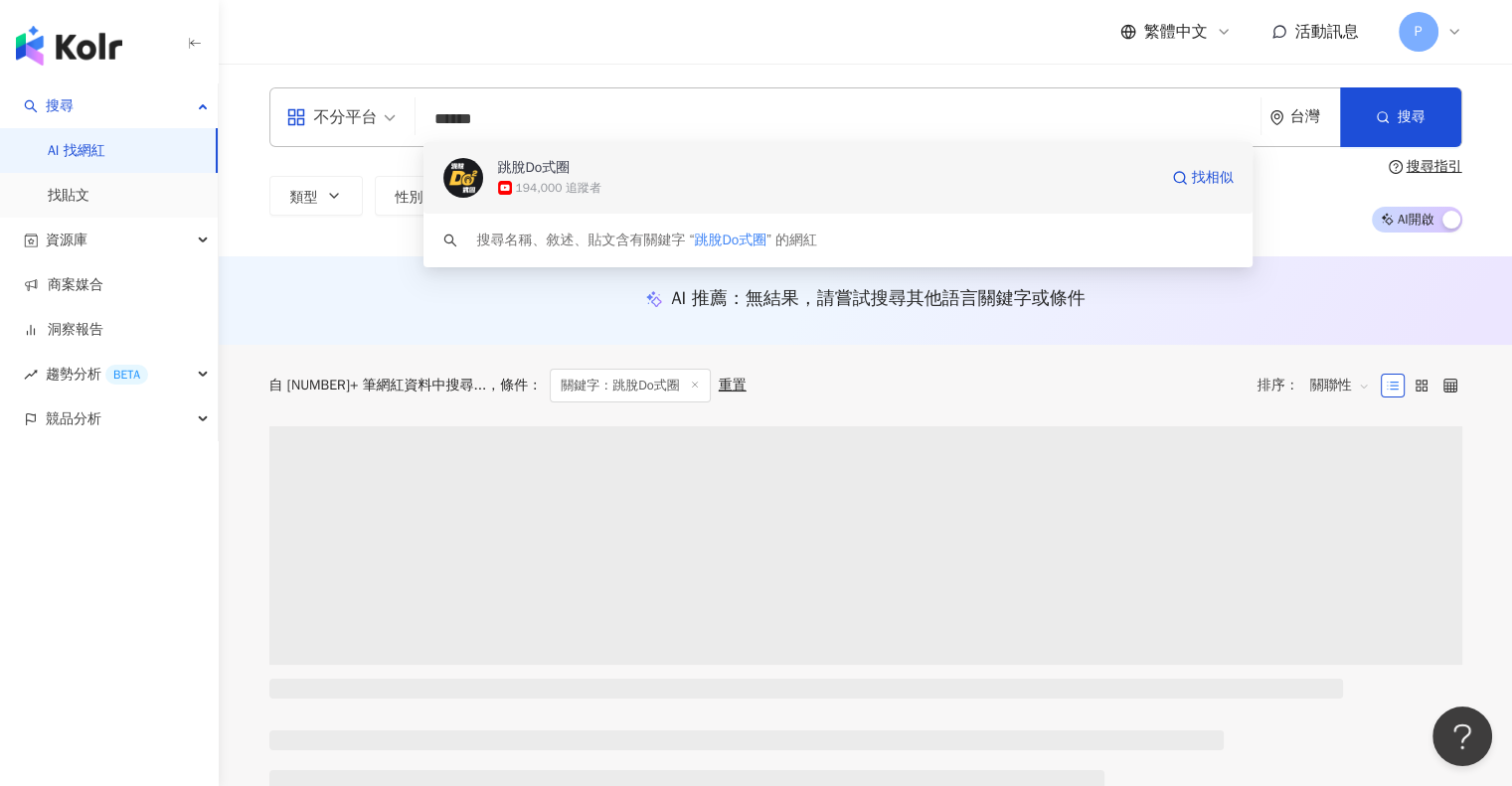 click on "194,000   追蹤者" at bounding box center [827, 188] 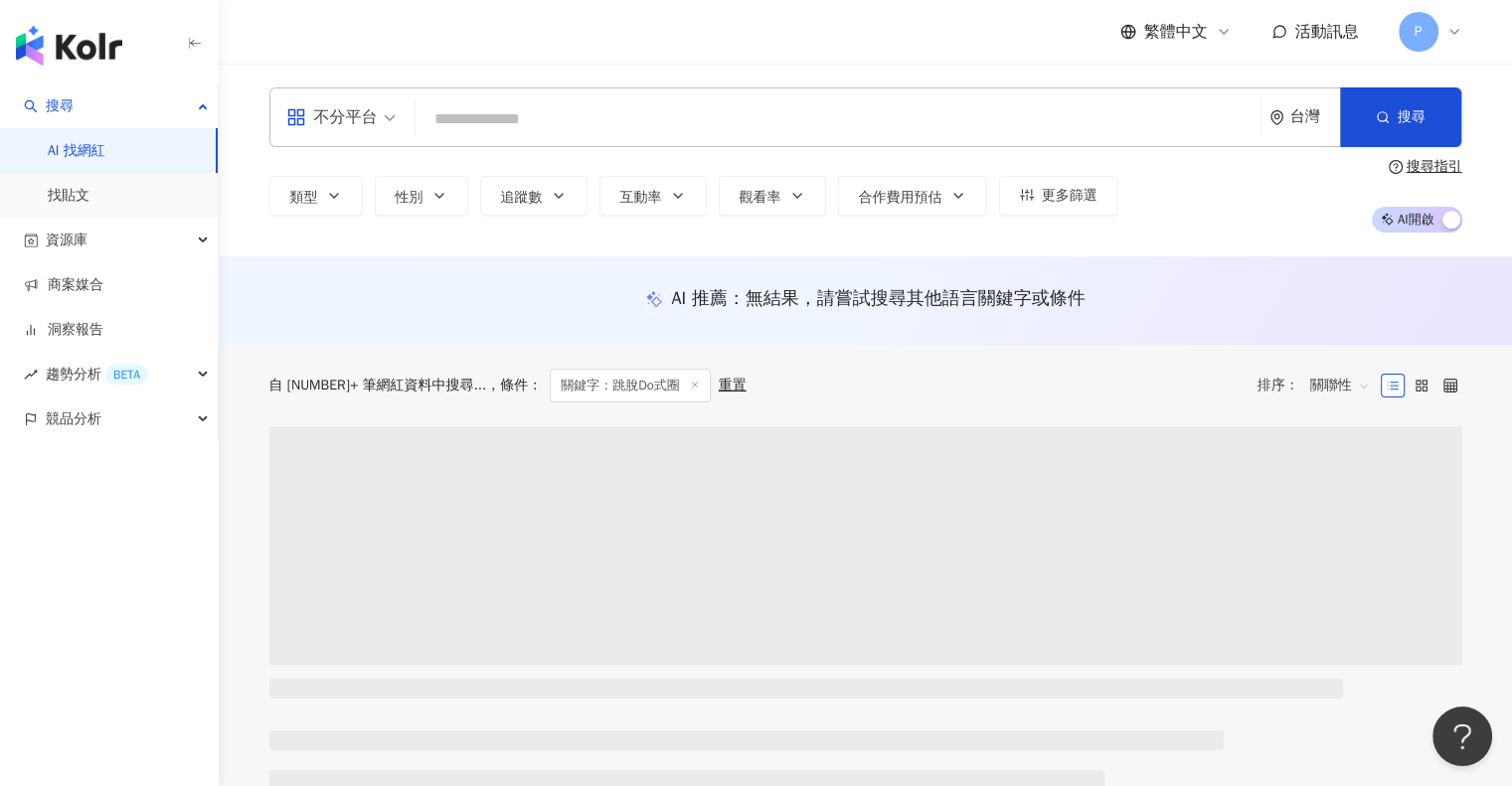click at bounding box center [838, 119] 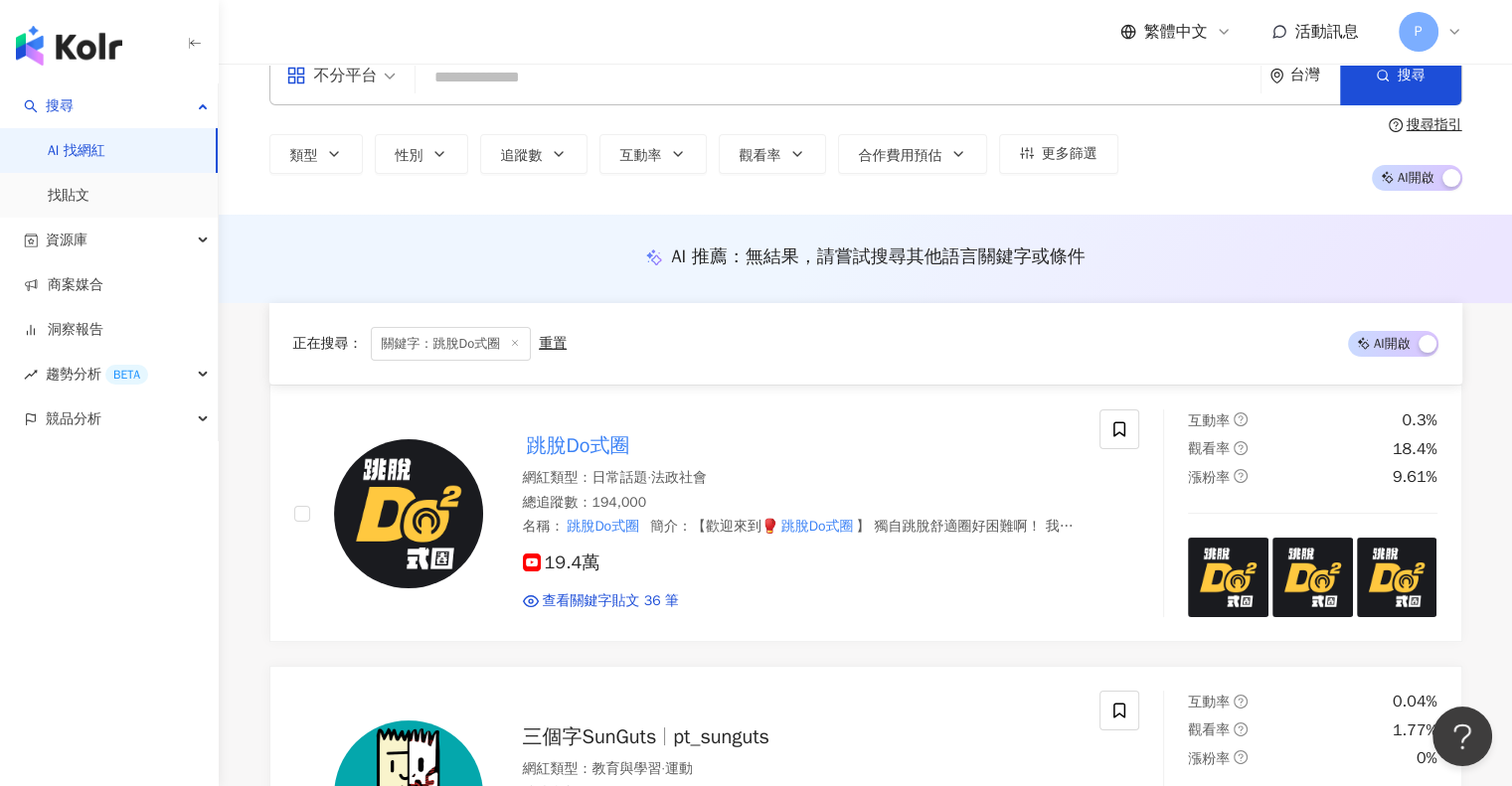 scroll, scrollTop: 0, scrollLeft: 0, axis: both 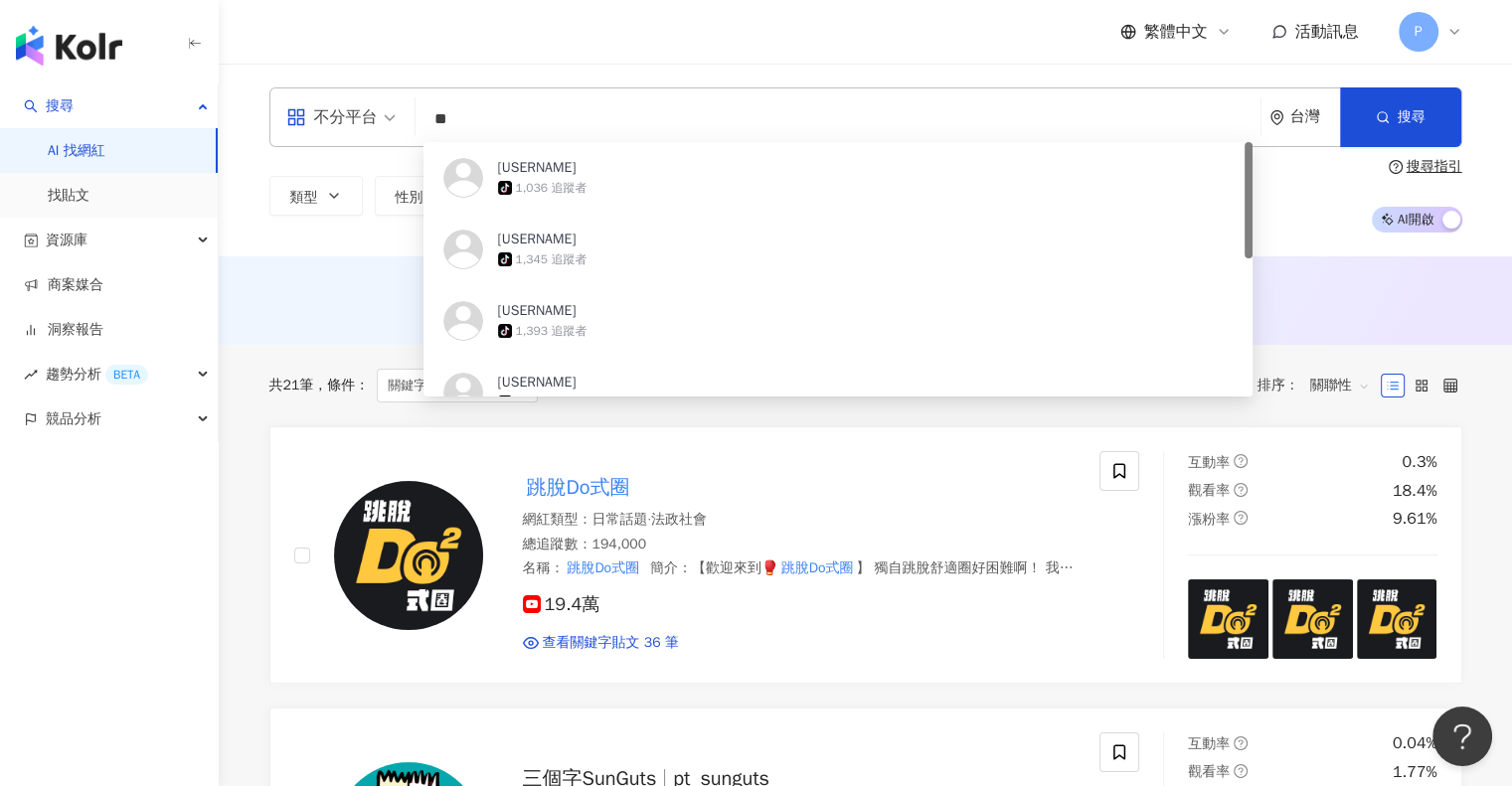 type on "*" 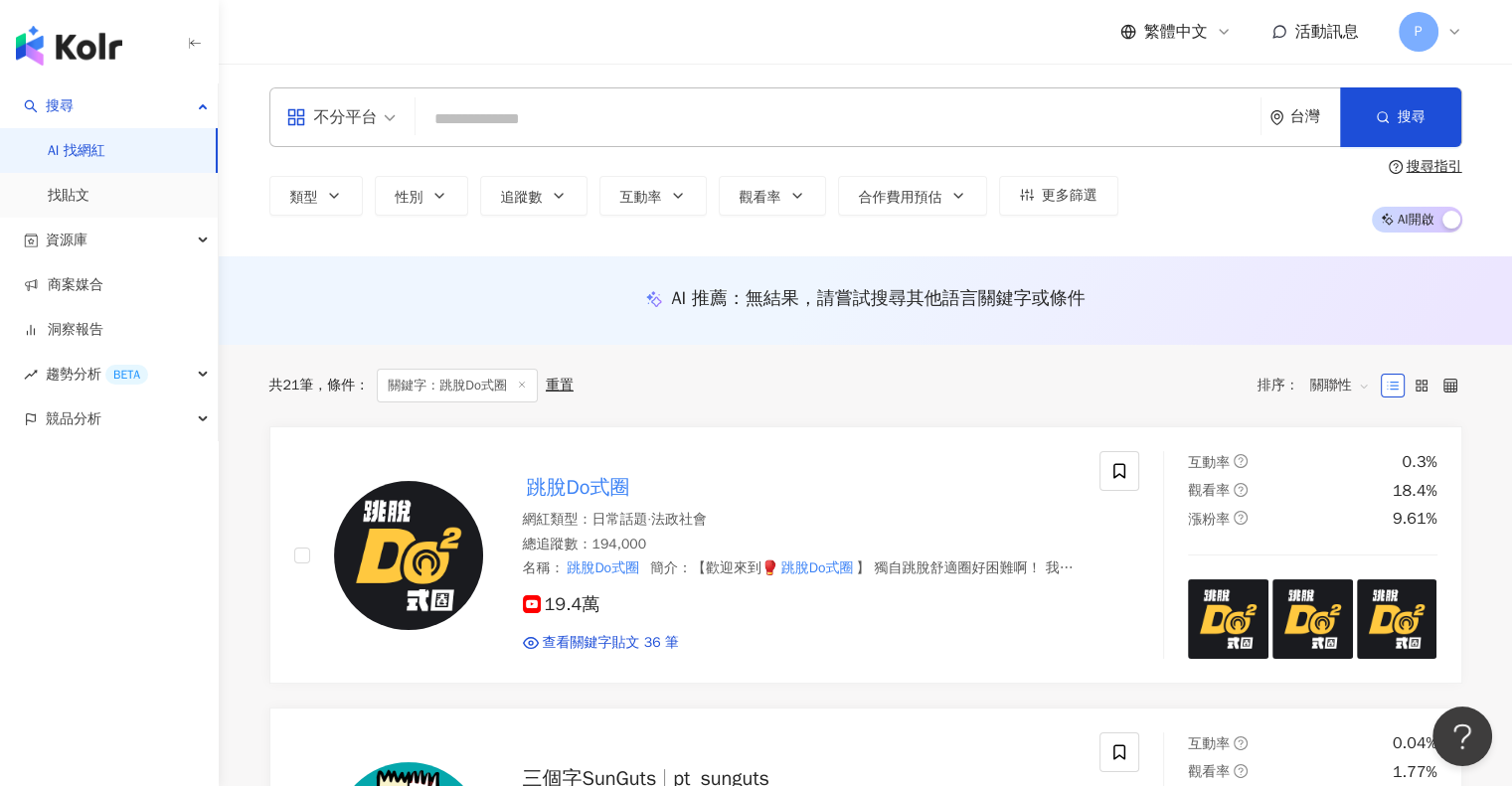 click at bounding box center [838, 119] 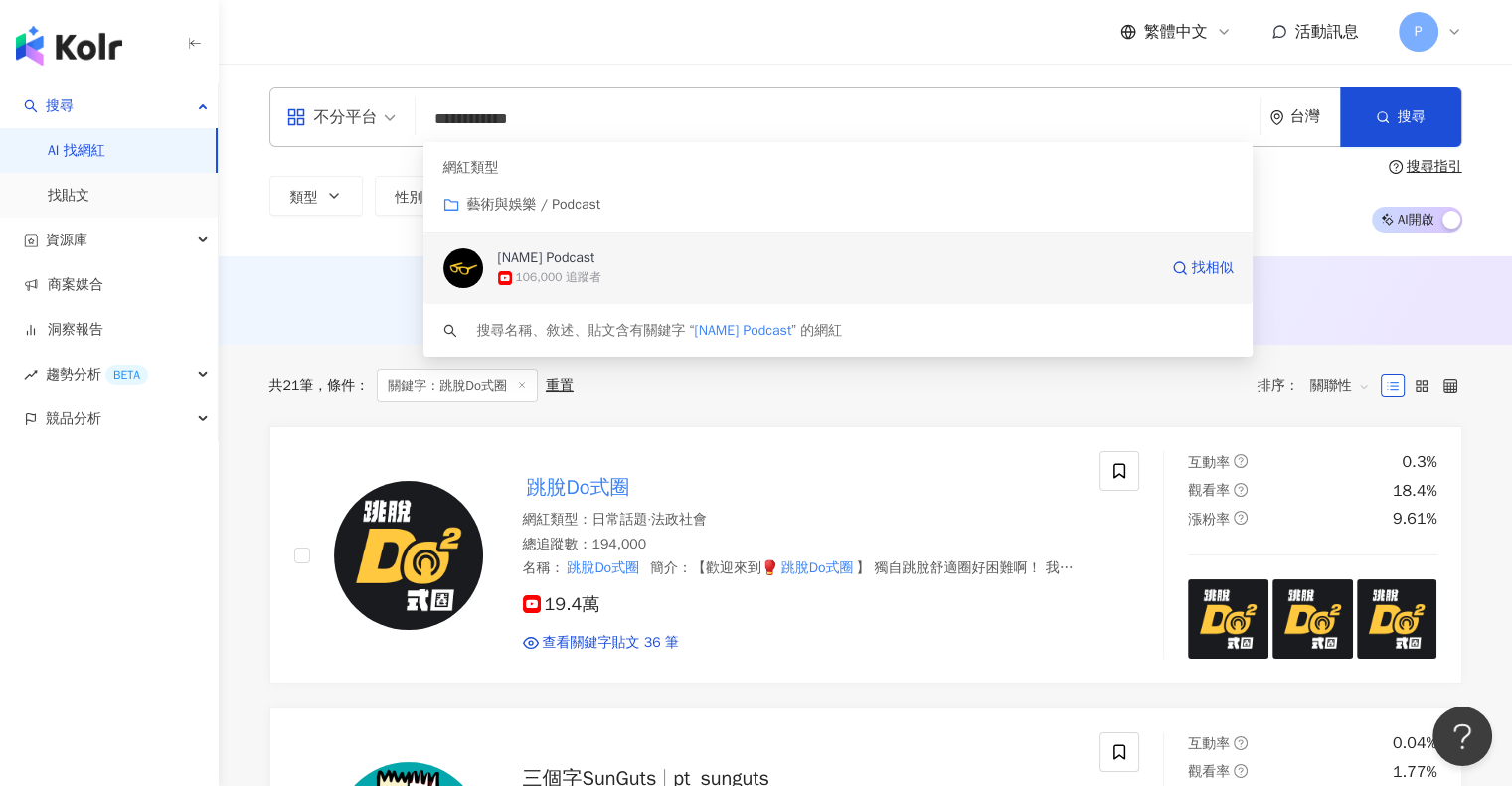 click on "106,000   追蹤者" at bounding box center [559, 277] 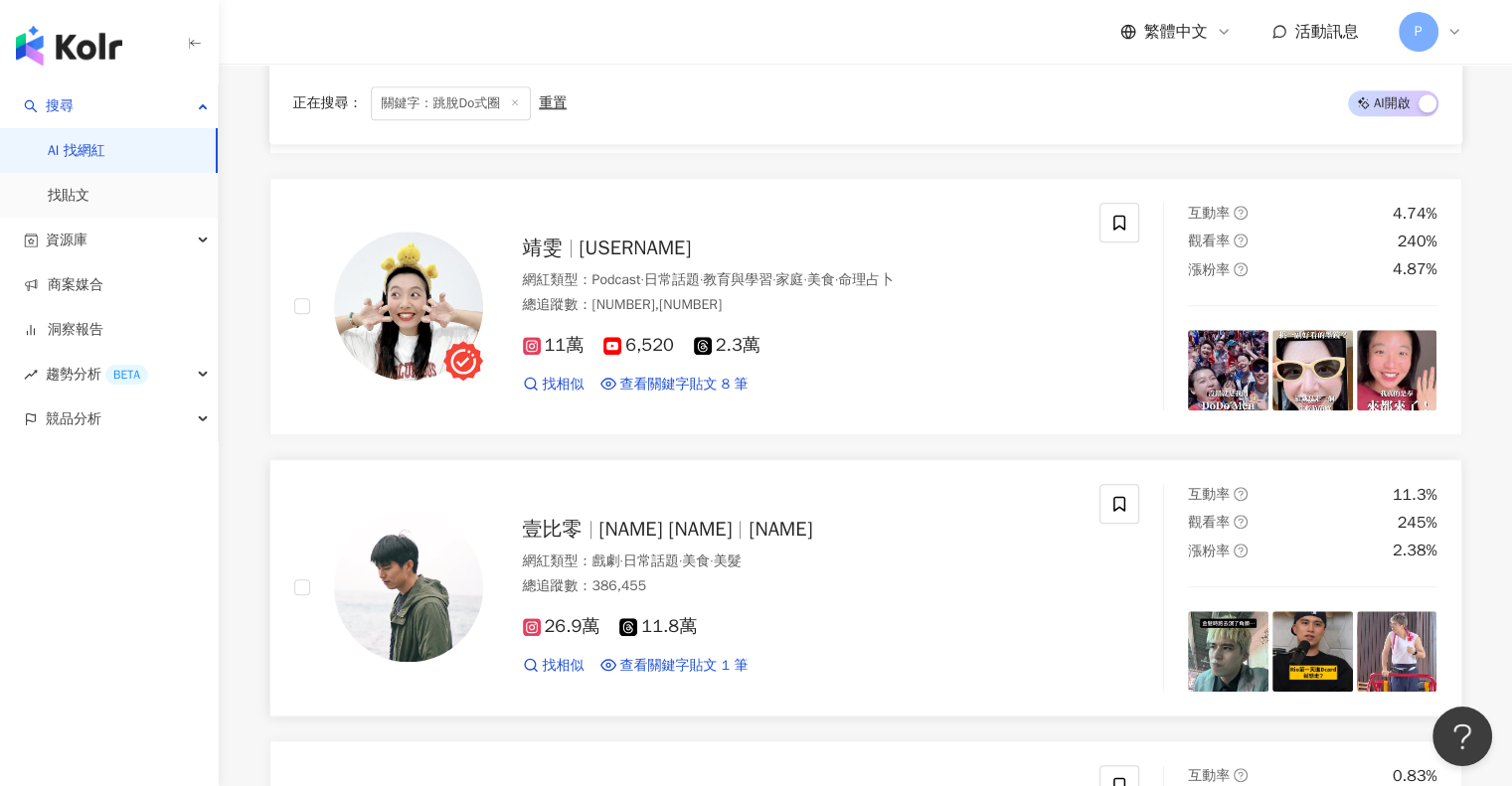 scroll, scrollTop: 2087, scrollLeft: 0, axis: vertical 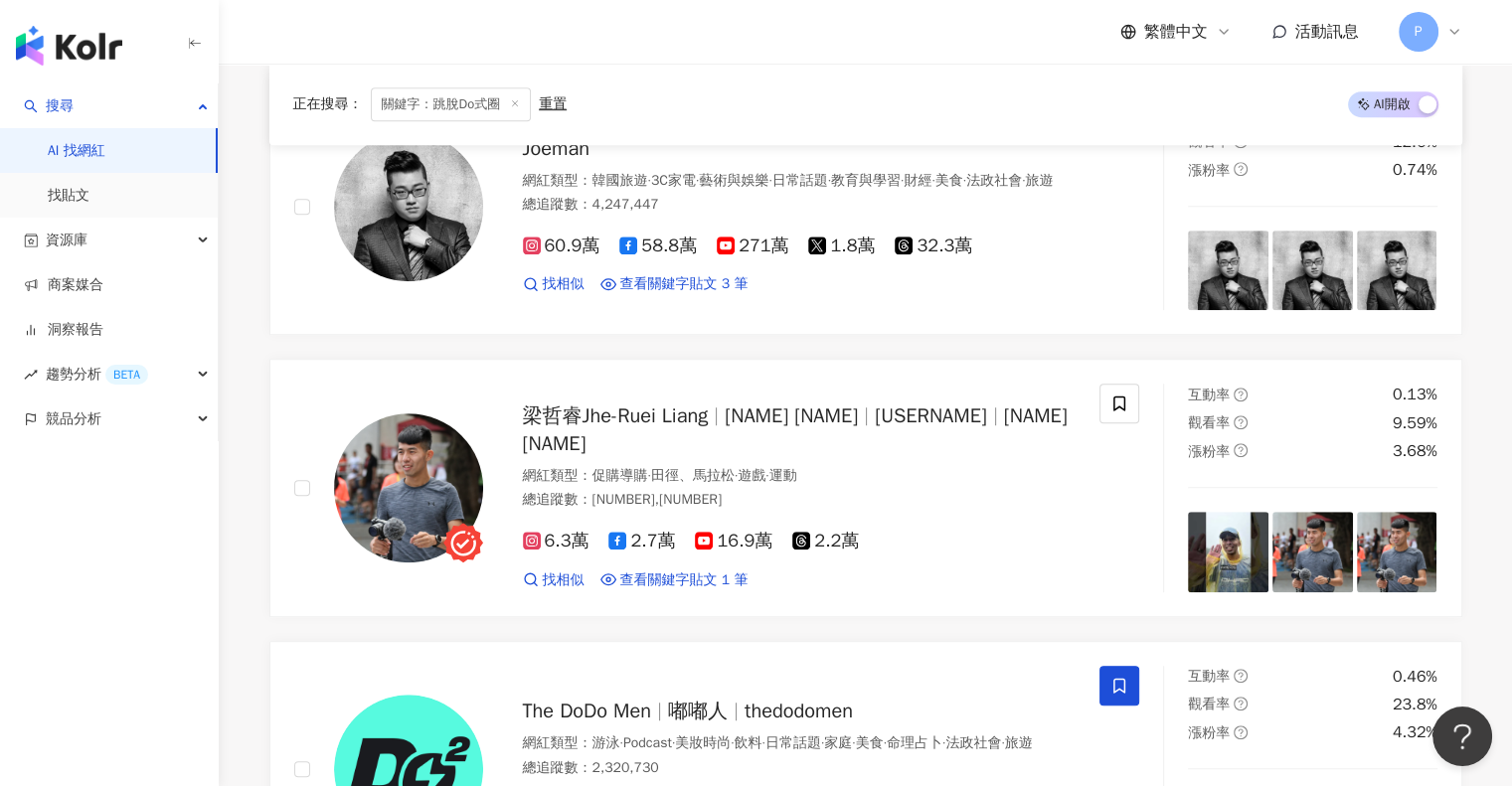 click 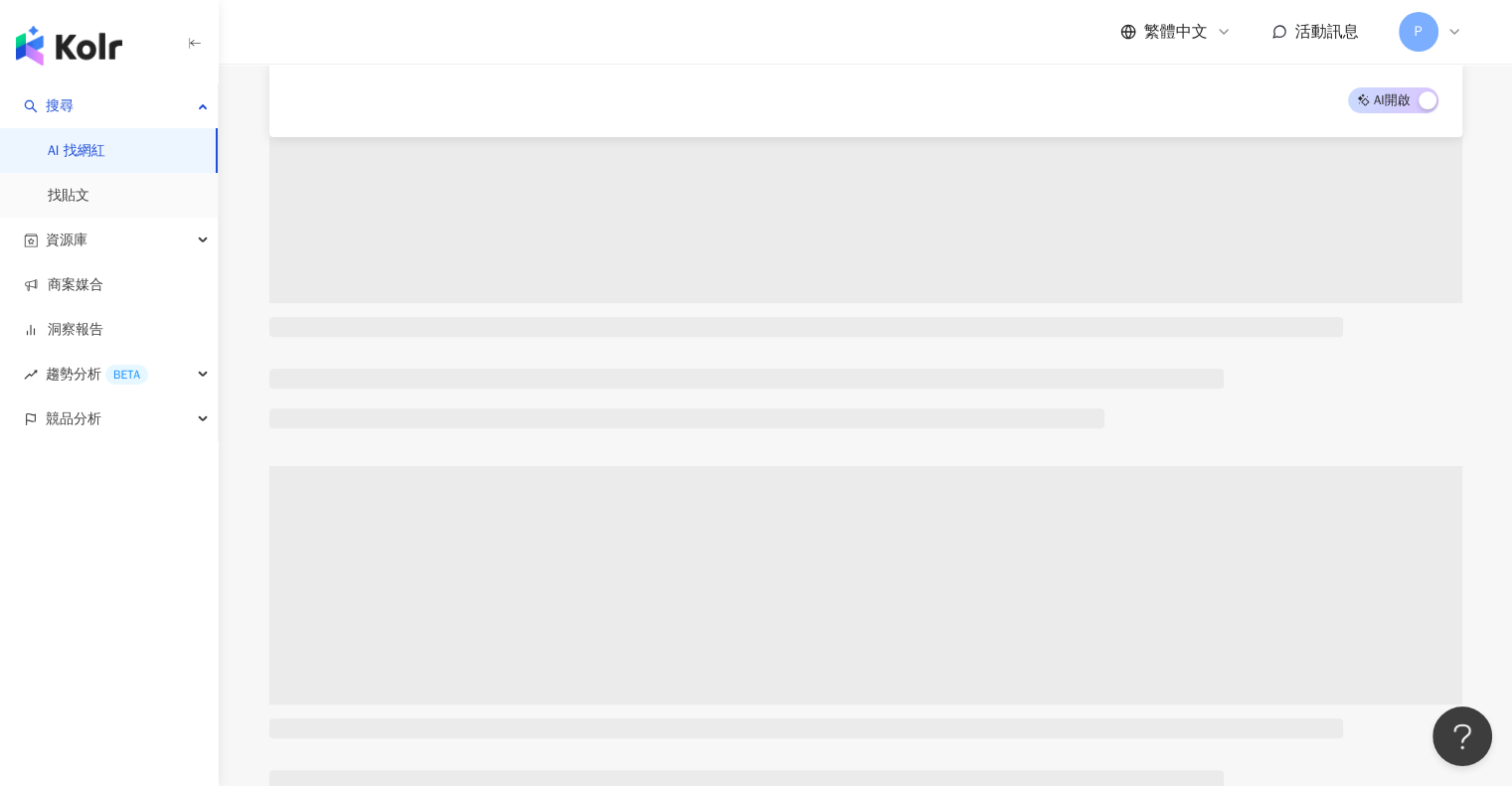 scroll, scrollTop: 0, scrollLeft: 0, axis: both 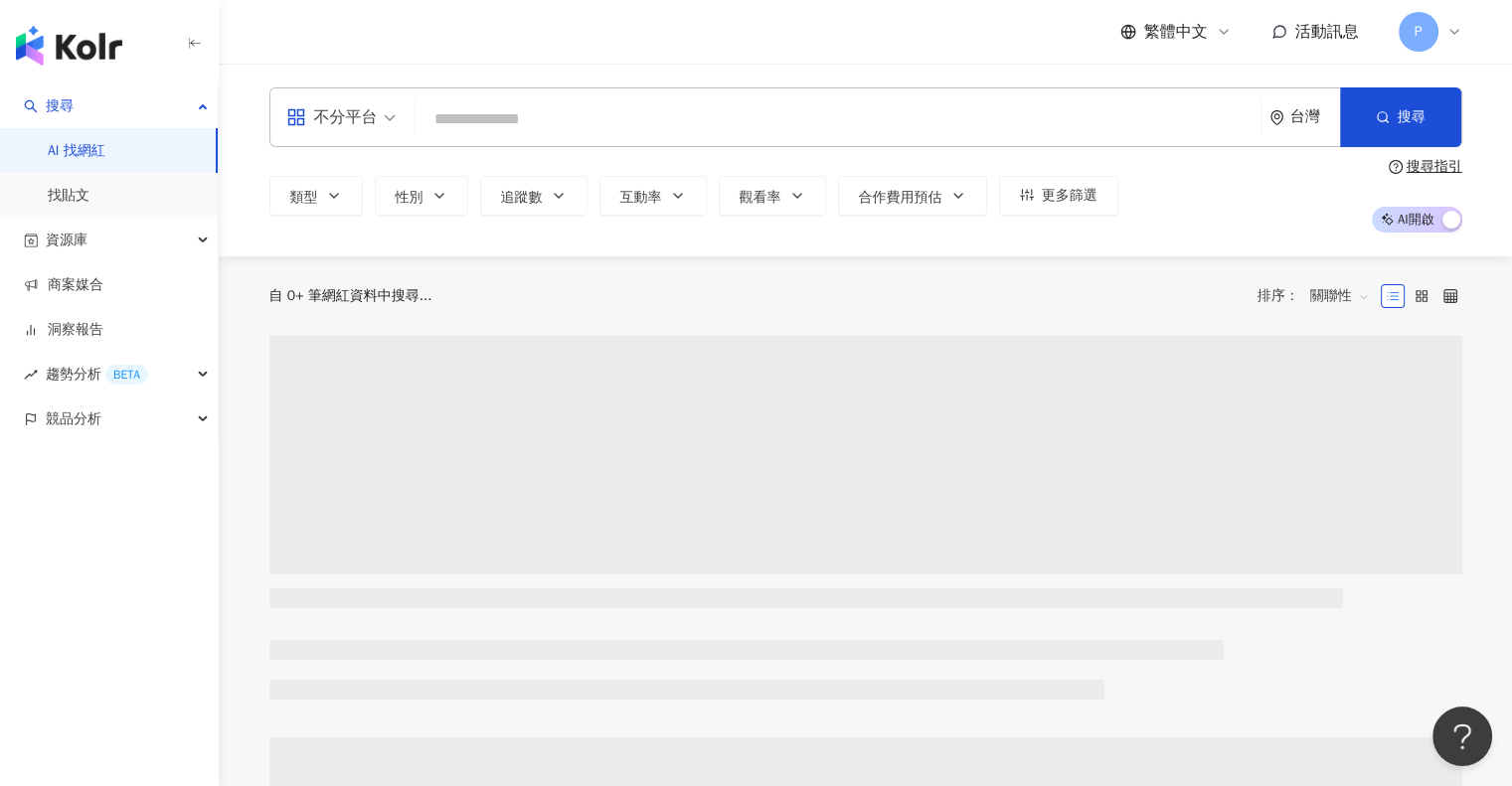 click at bounding box center [838, 119] 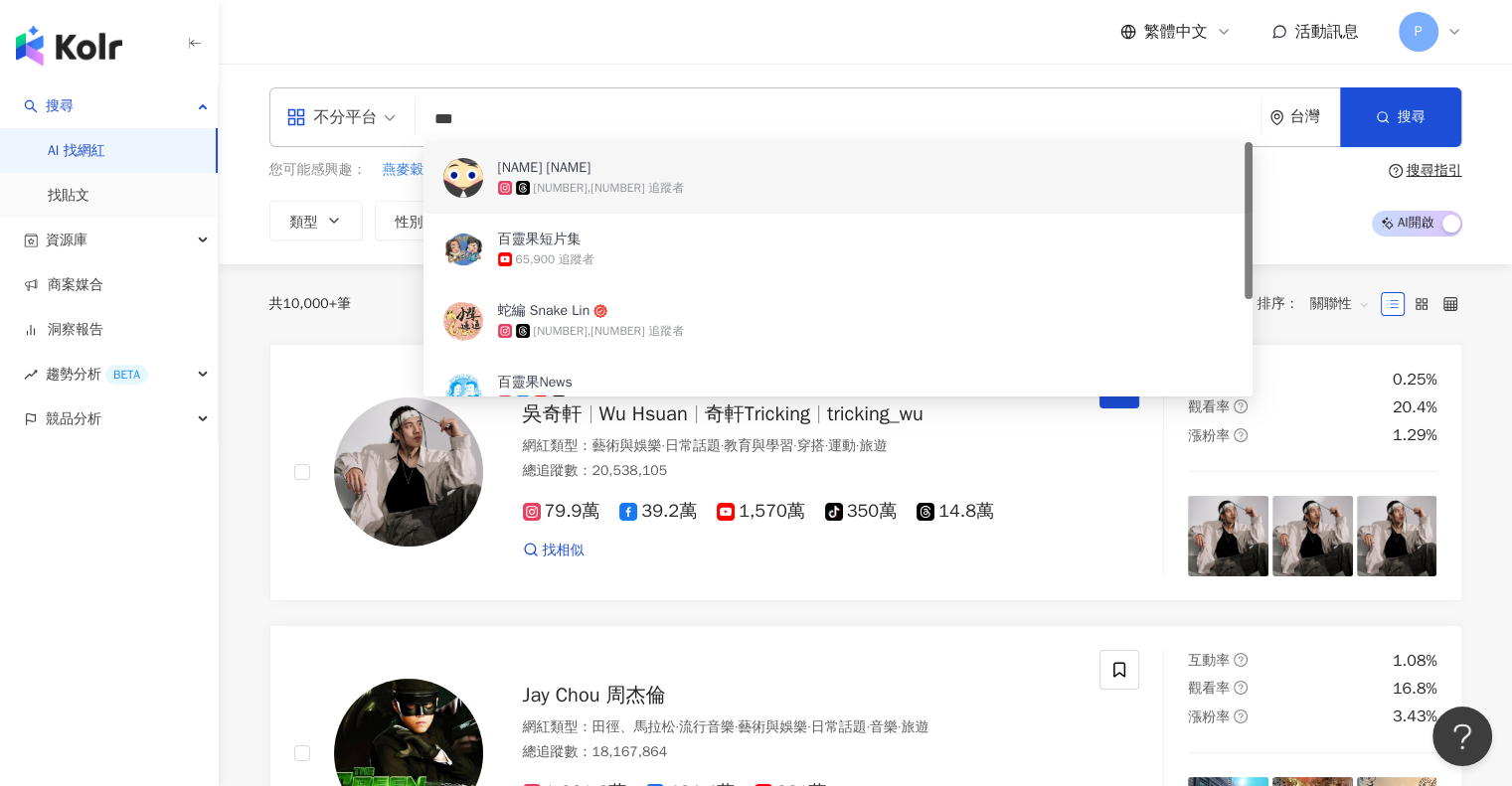 click on "***" at bounding box center (838, 119) 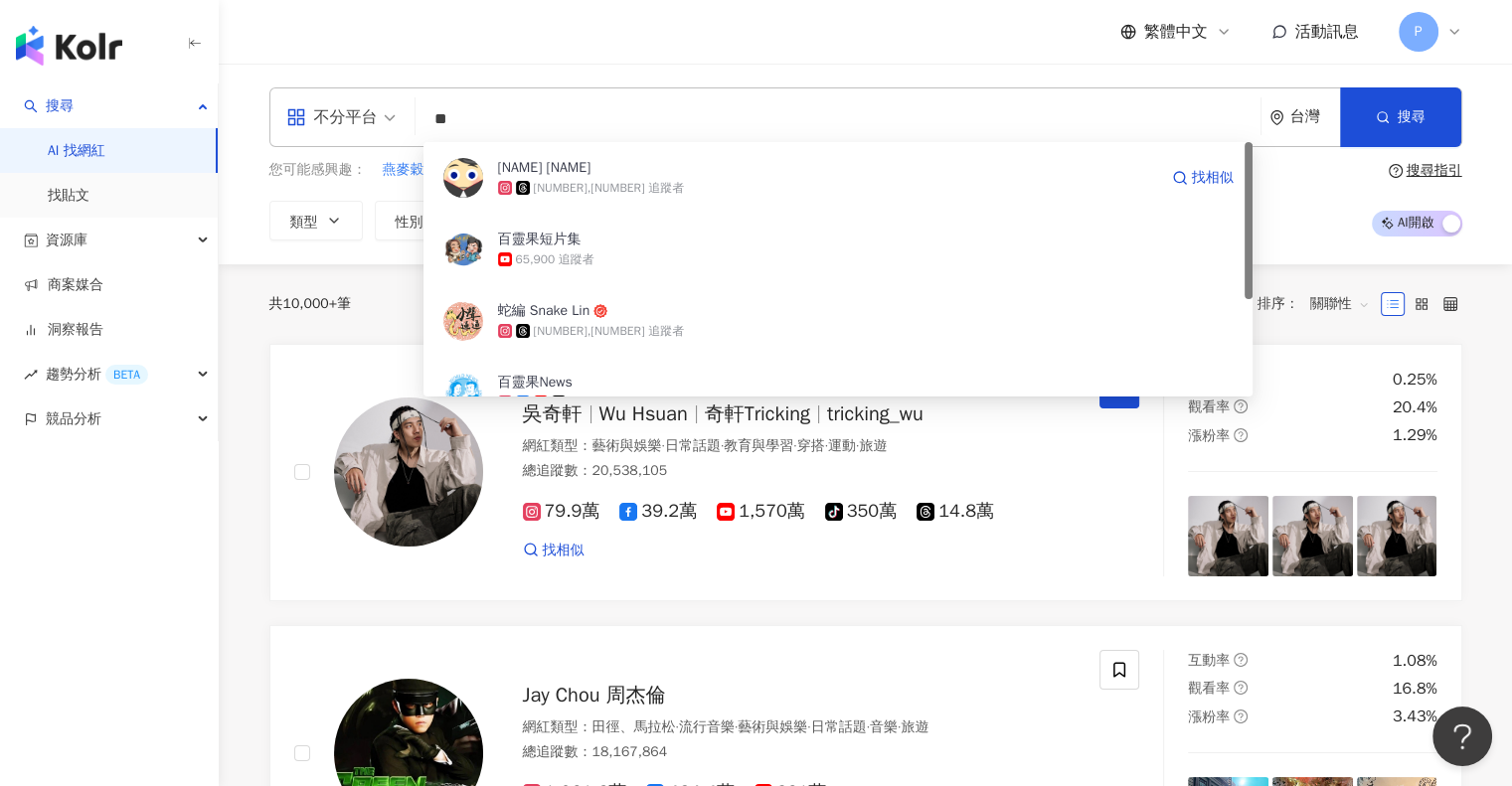 type on "*" 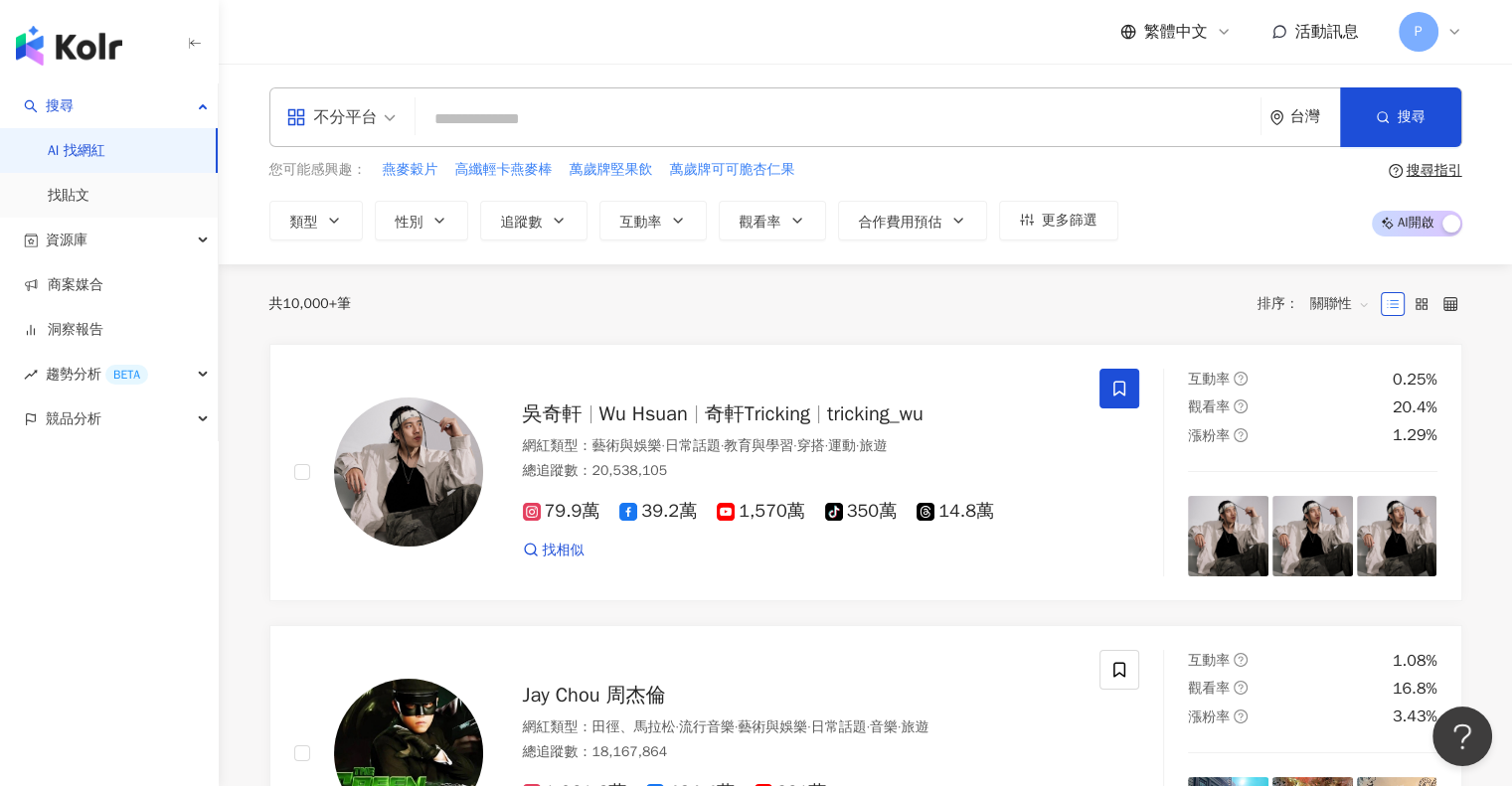 type 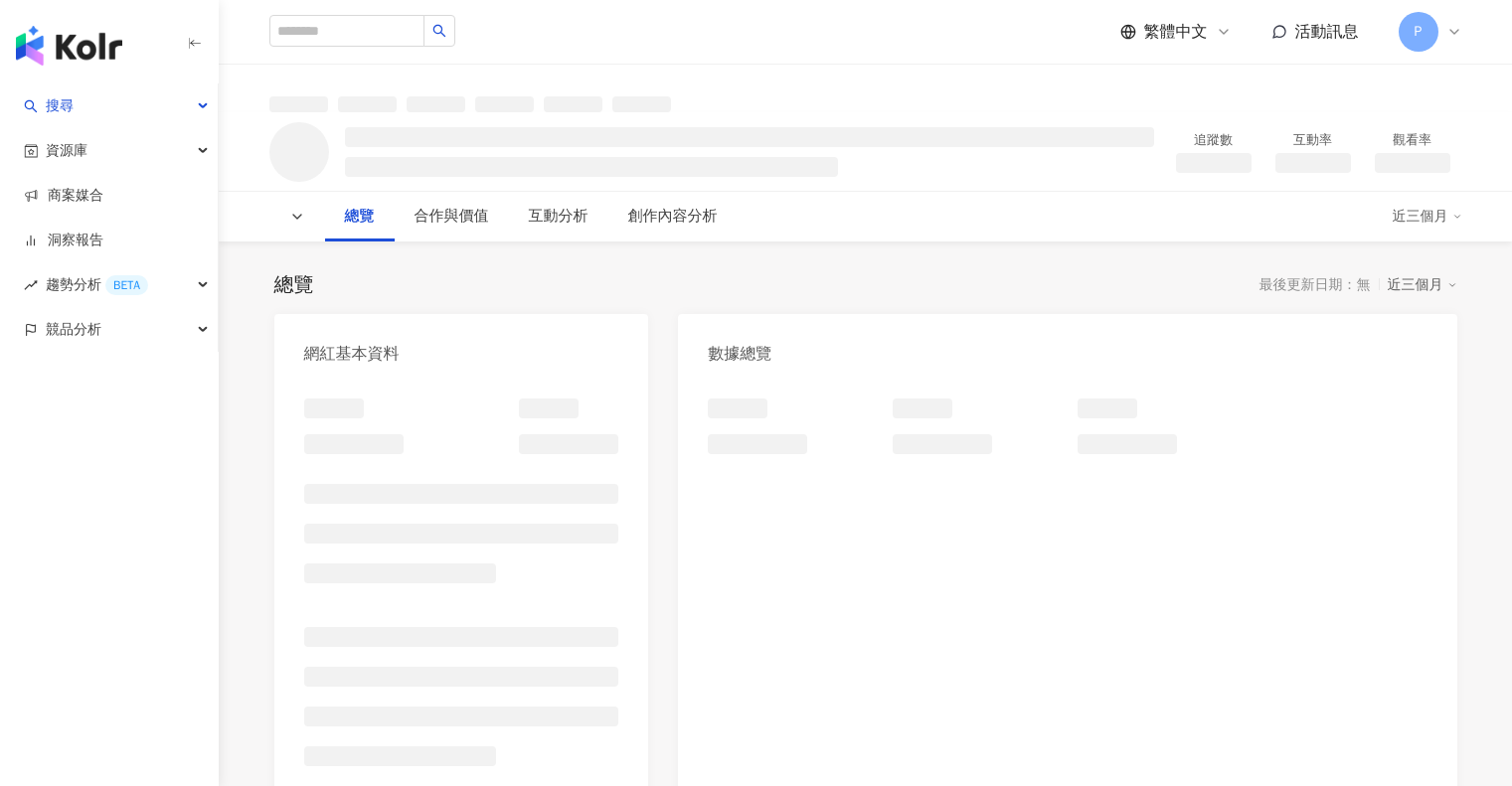 scroll, scrollTop: 0, scrollLeft: 0, axis: both 